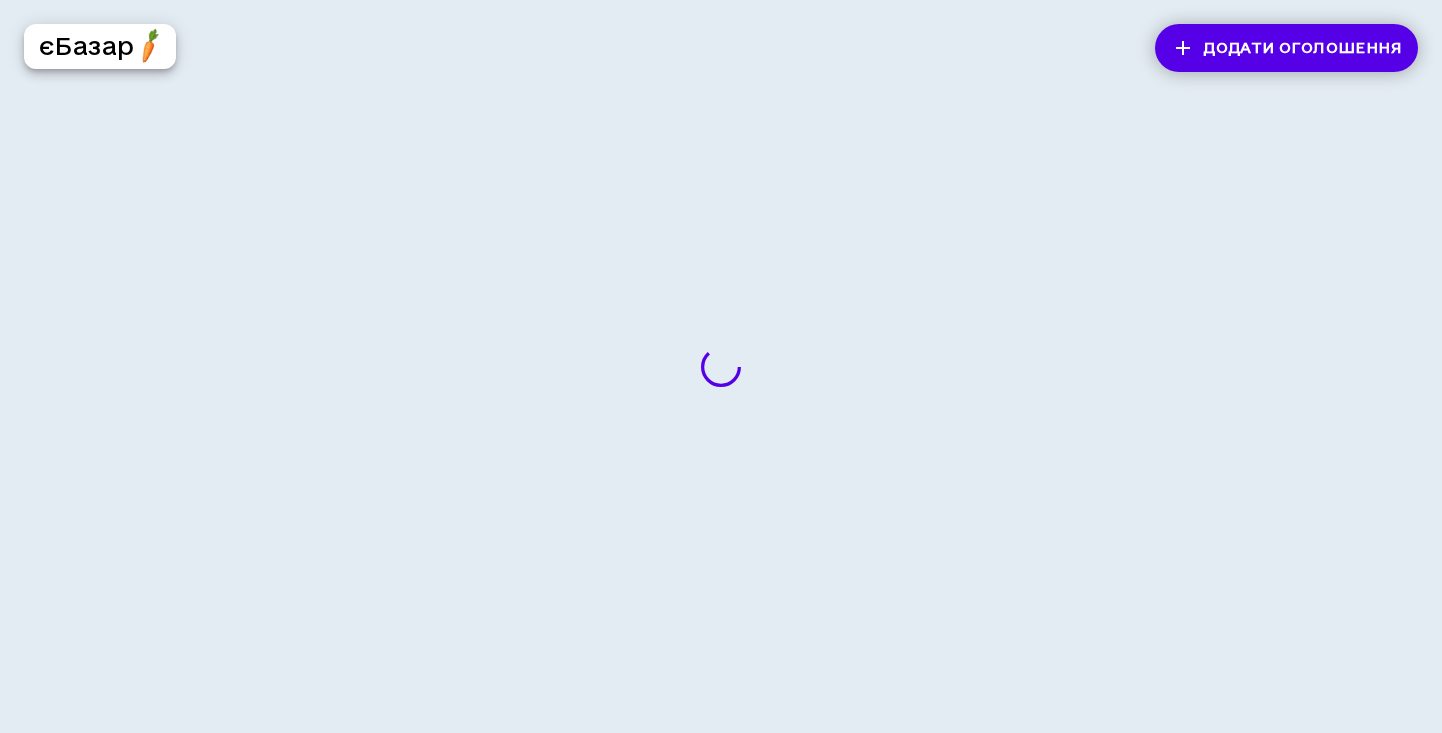 scroll, scrollTop: 0, scrollLeft: 0, axis: both 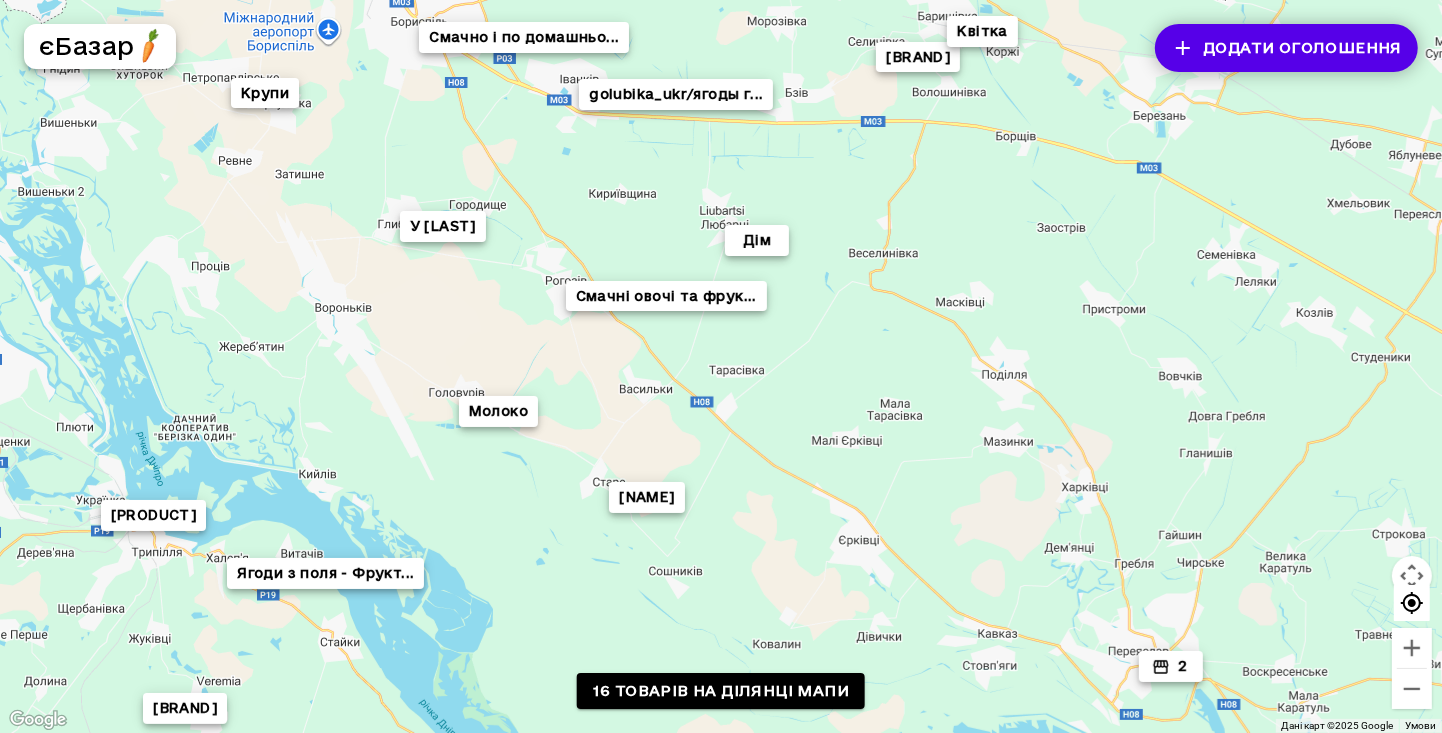 click on "16 товарів на ділянці мапи" at bounding box center [721, 691] 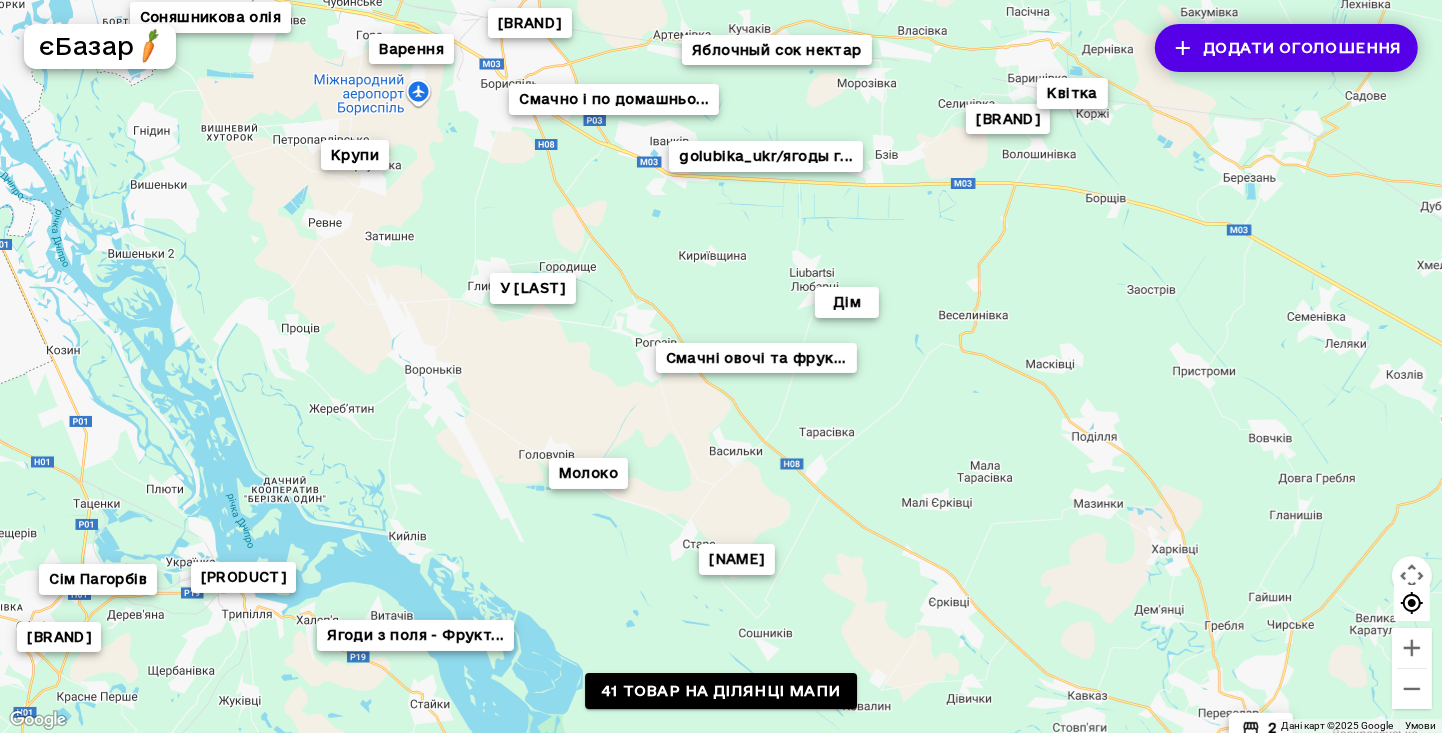 click on "41 товар на ділянці мапи" at bounding box center (721, 691) 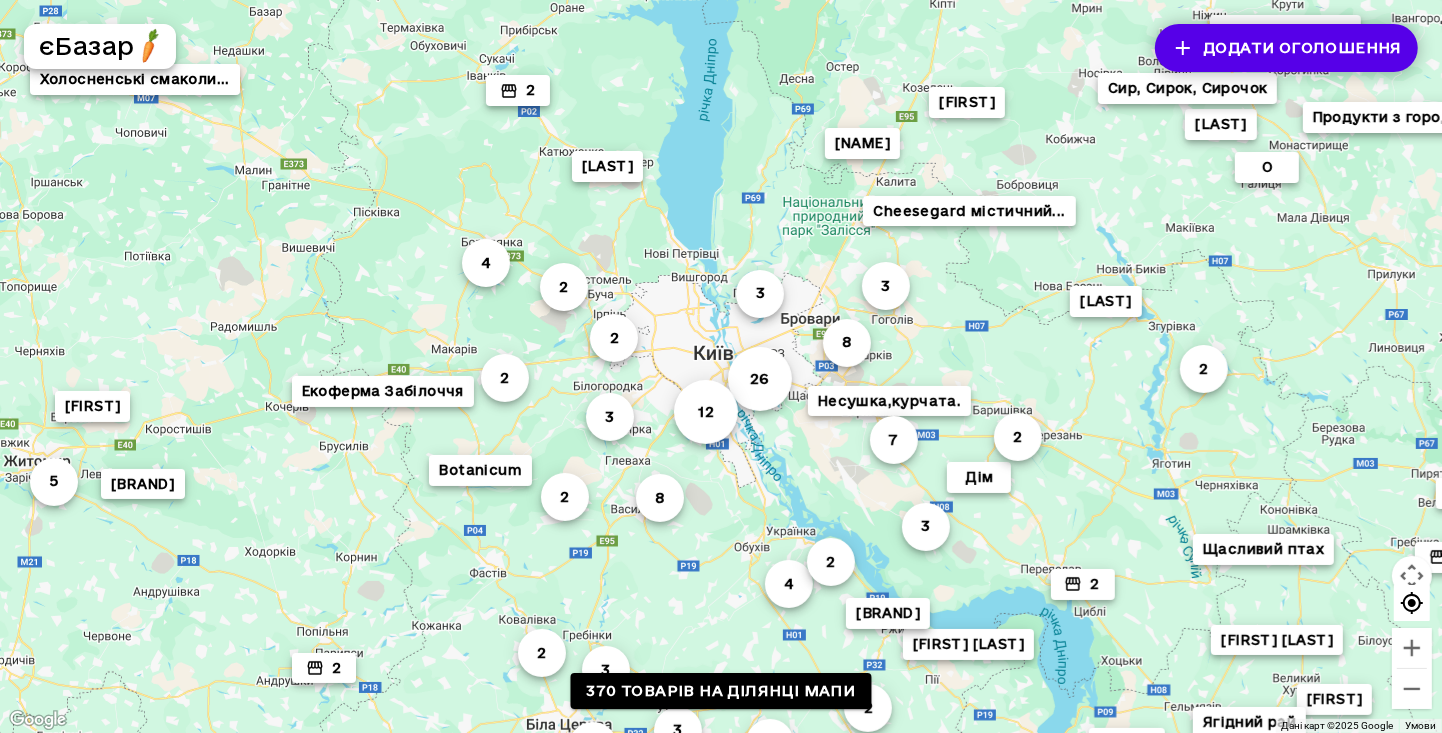 click on "370 товарів на ділянці мапи" at bounding box center [721, 691] 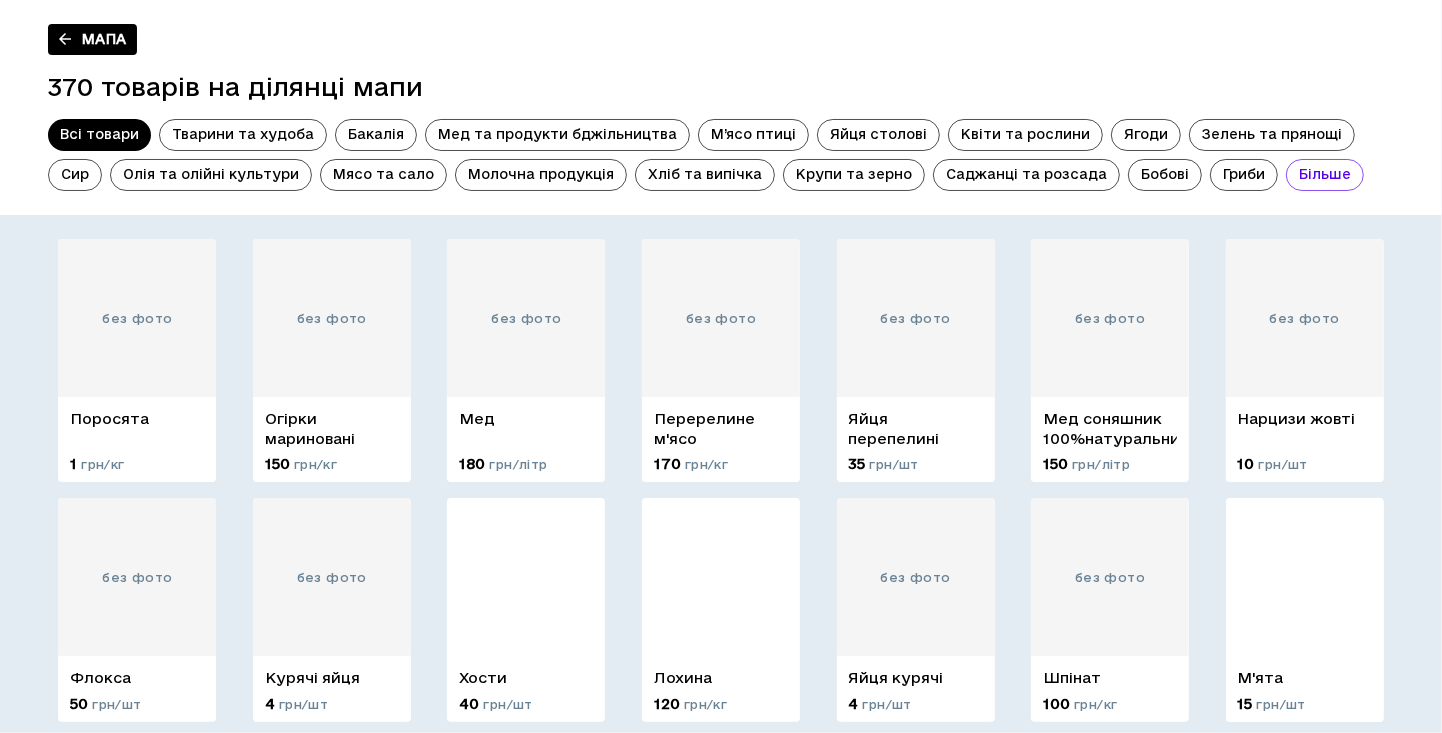 click on "Молочна продукція" at bounding box center [541, 175] 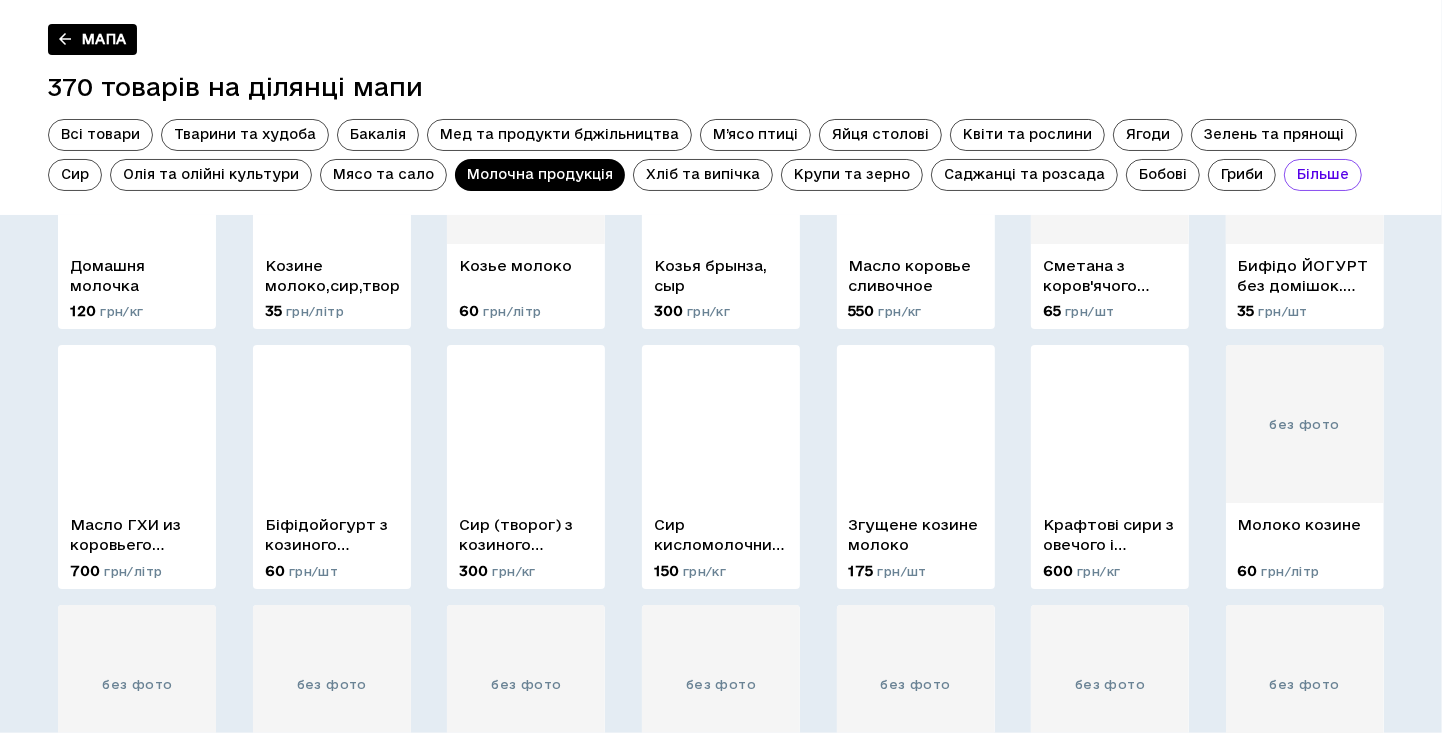 scroll, scrollTop: 154, scrollLeft: 0, axis: vertical 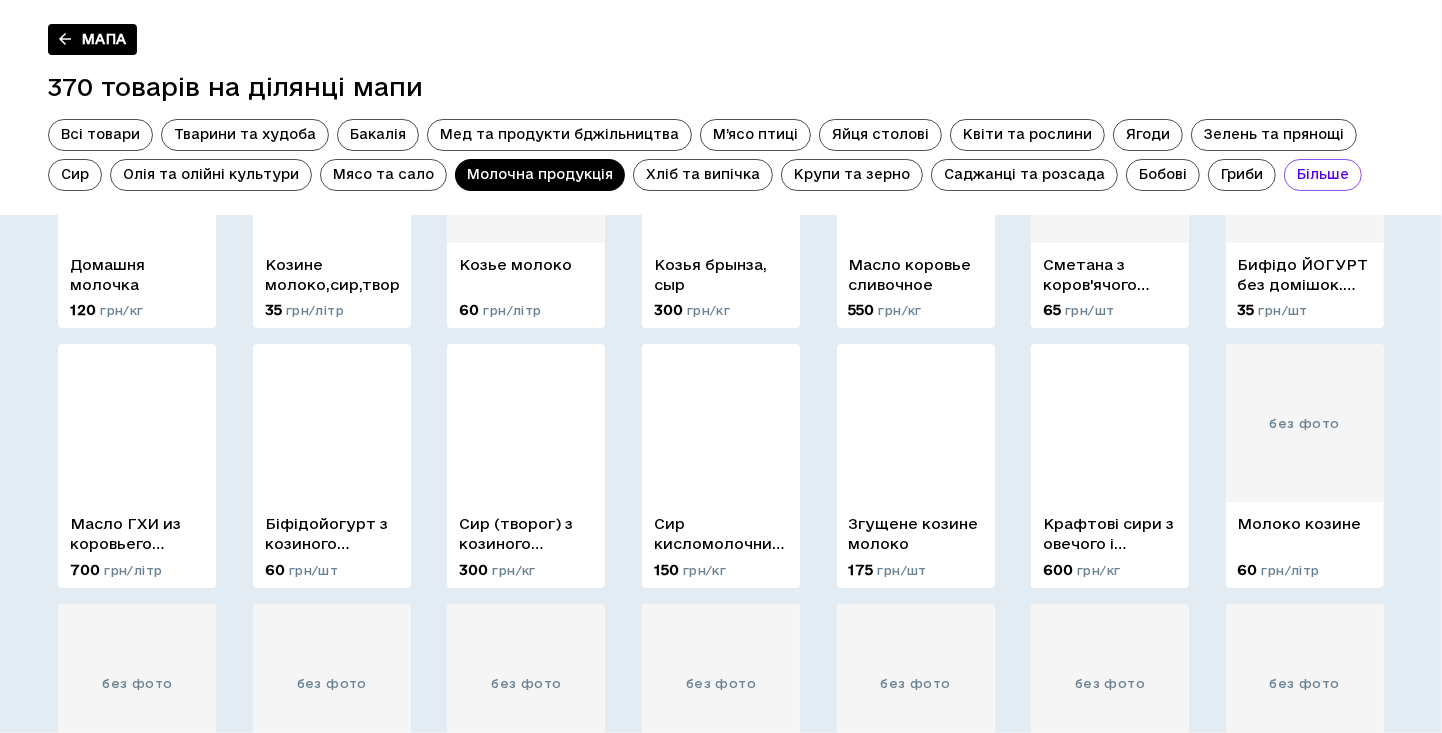 click on "Крафтові сири з овечого і козиного молока" at bounding box center [1110, 534] 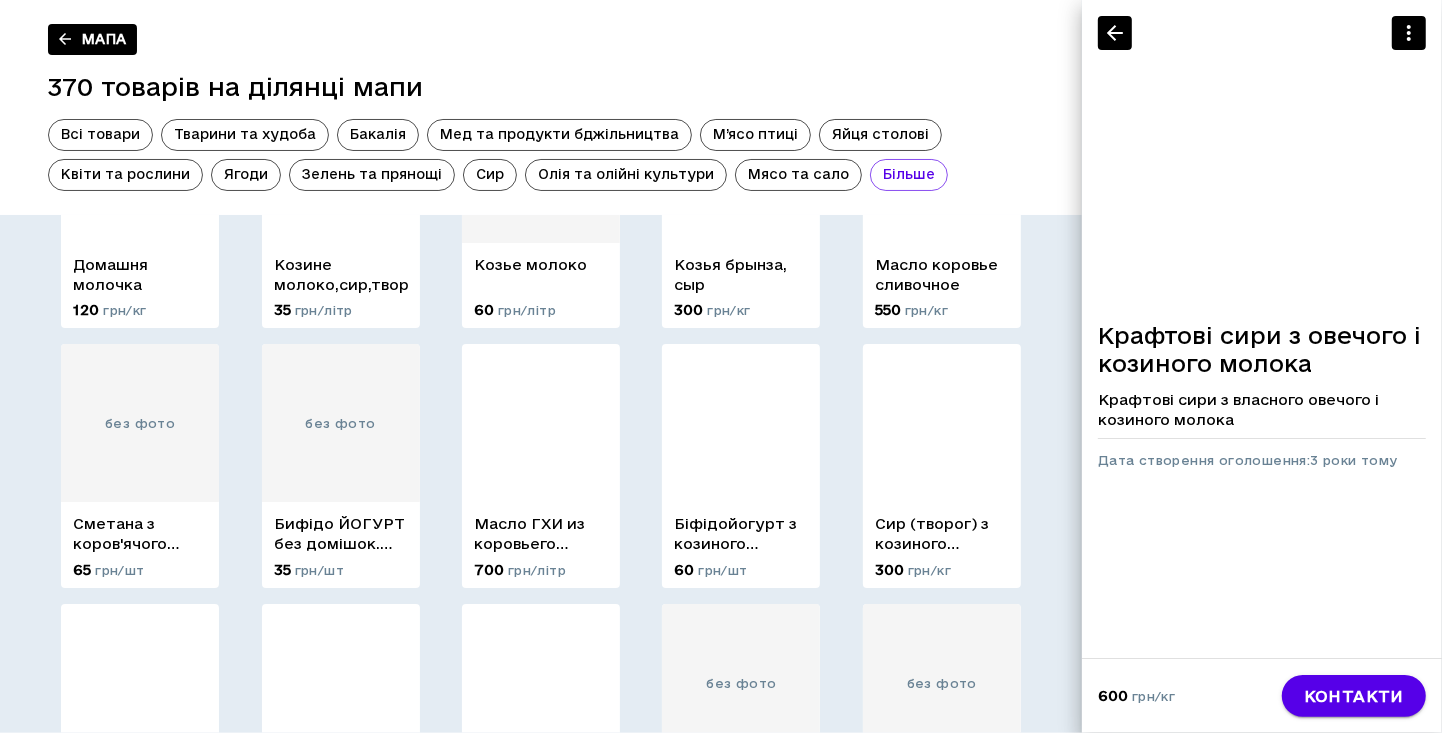 click on "контакти" at bounding box center (1354, 696) 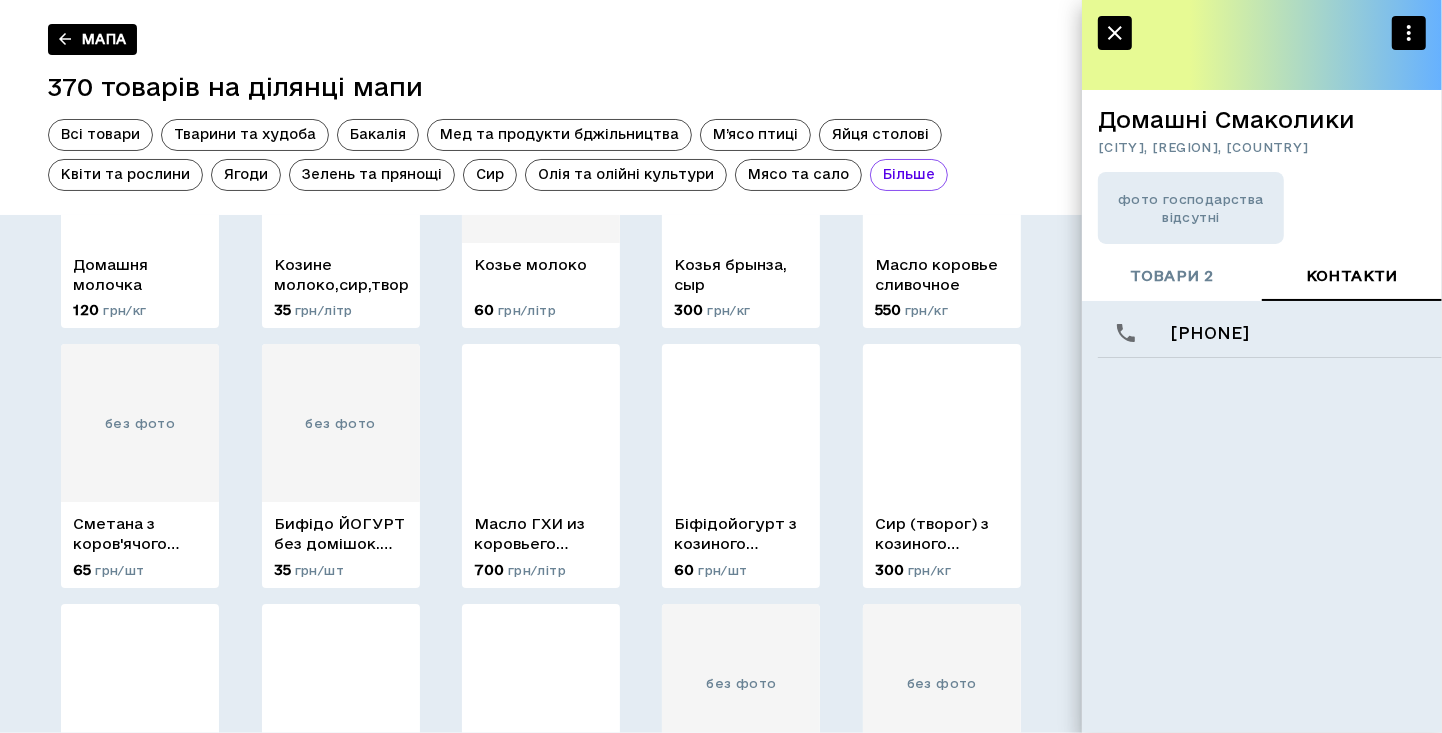 click on "товари   2" at bounding box center [1171, 276] 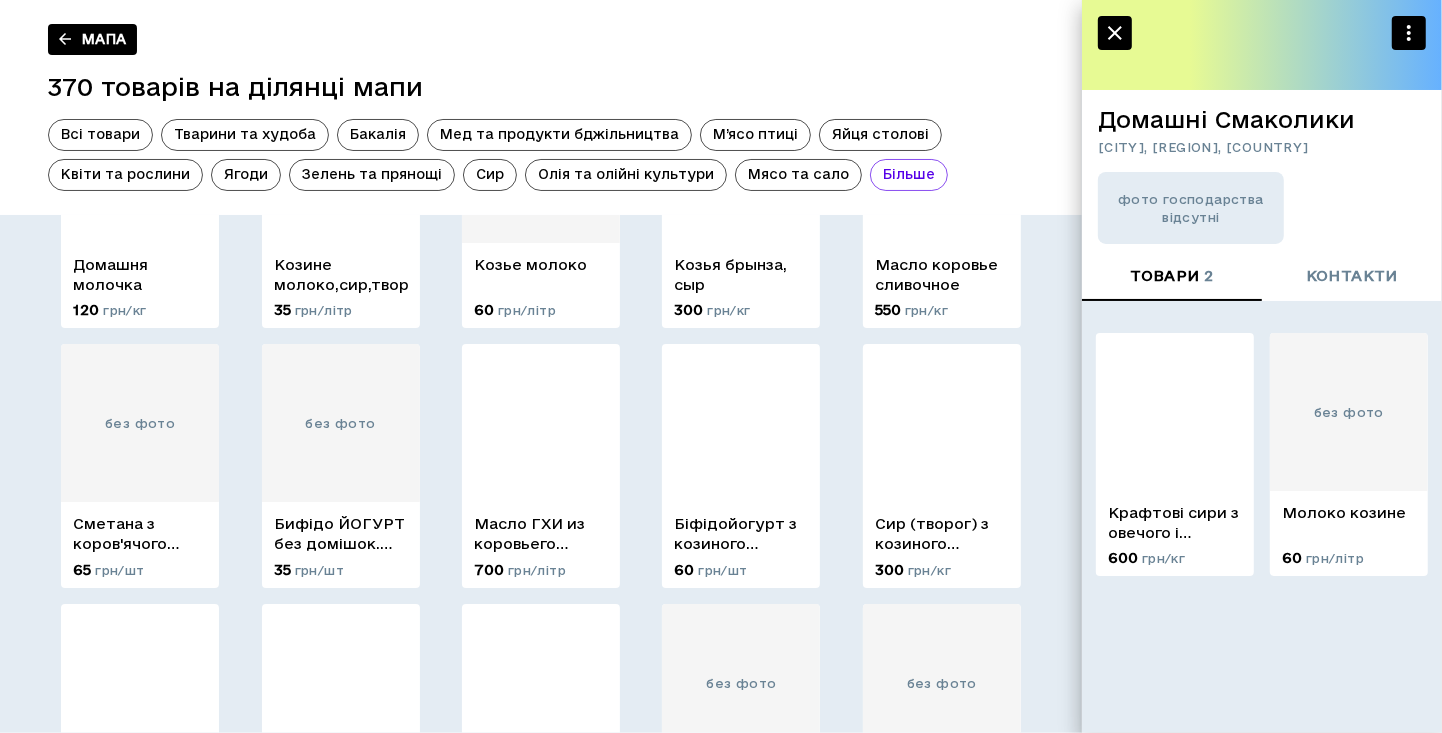 click 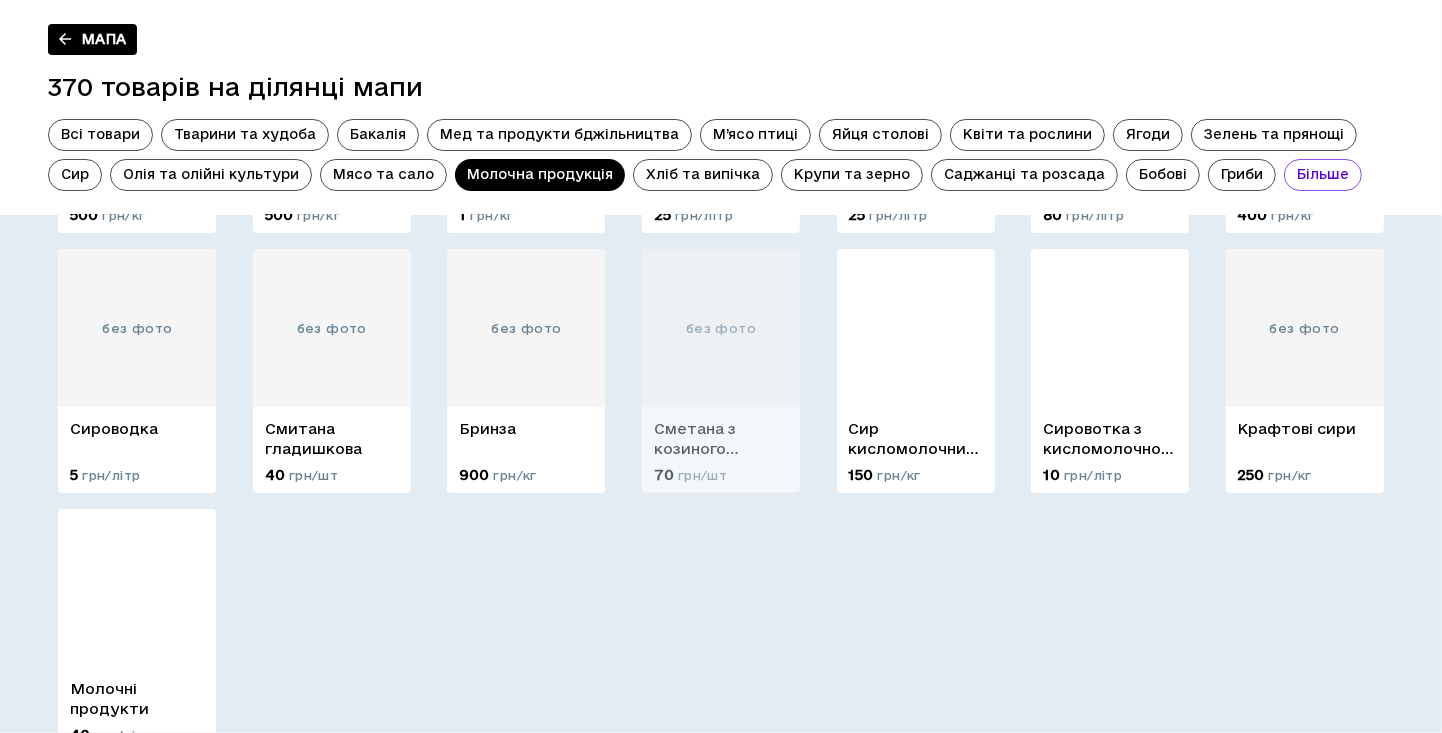 scroll, scrollTop: 1072, scrollLeft: 0, axis: vertical 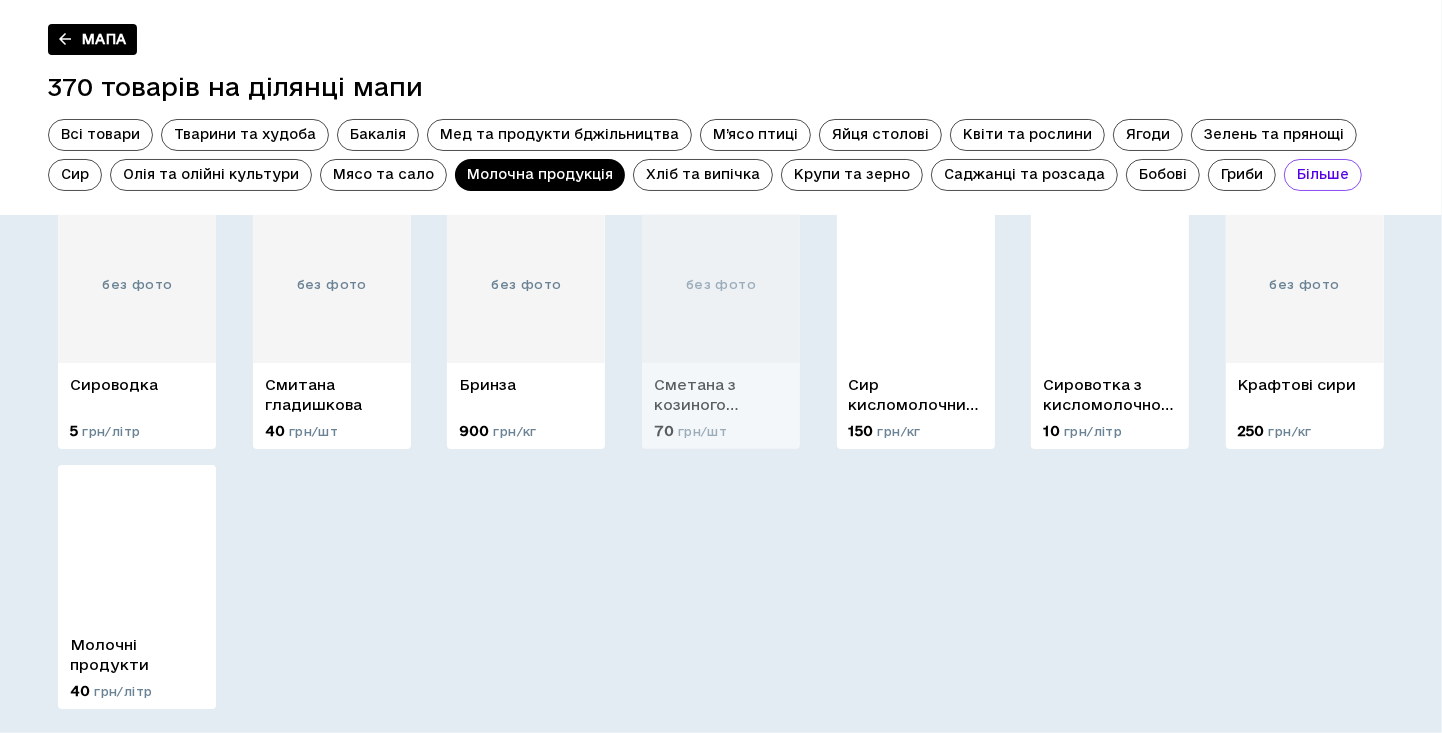 click on "Молочні продукти" at bounding box center [137, 655] 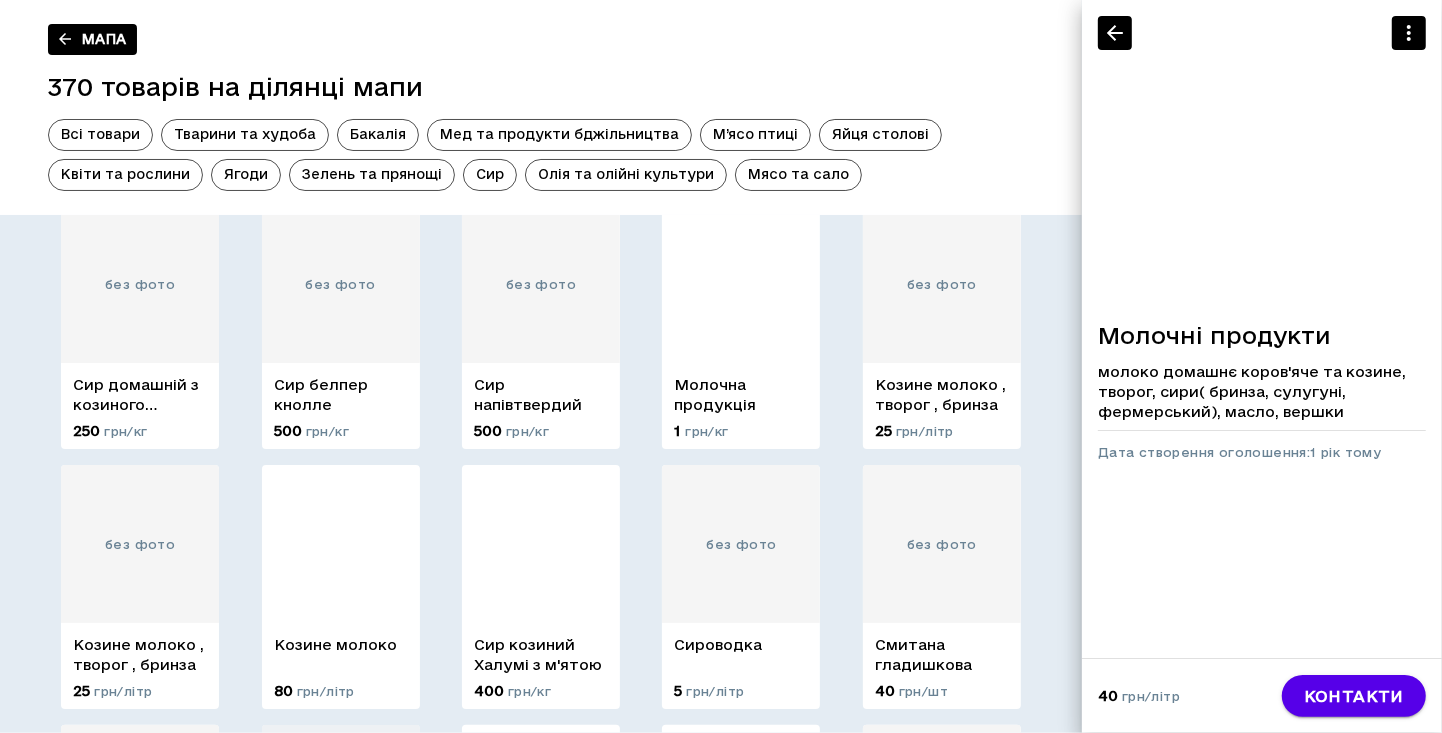 scroll, scrollTop: 1332, scrollLeft: 0, axis: vertical 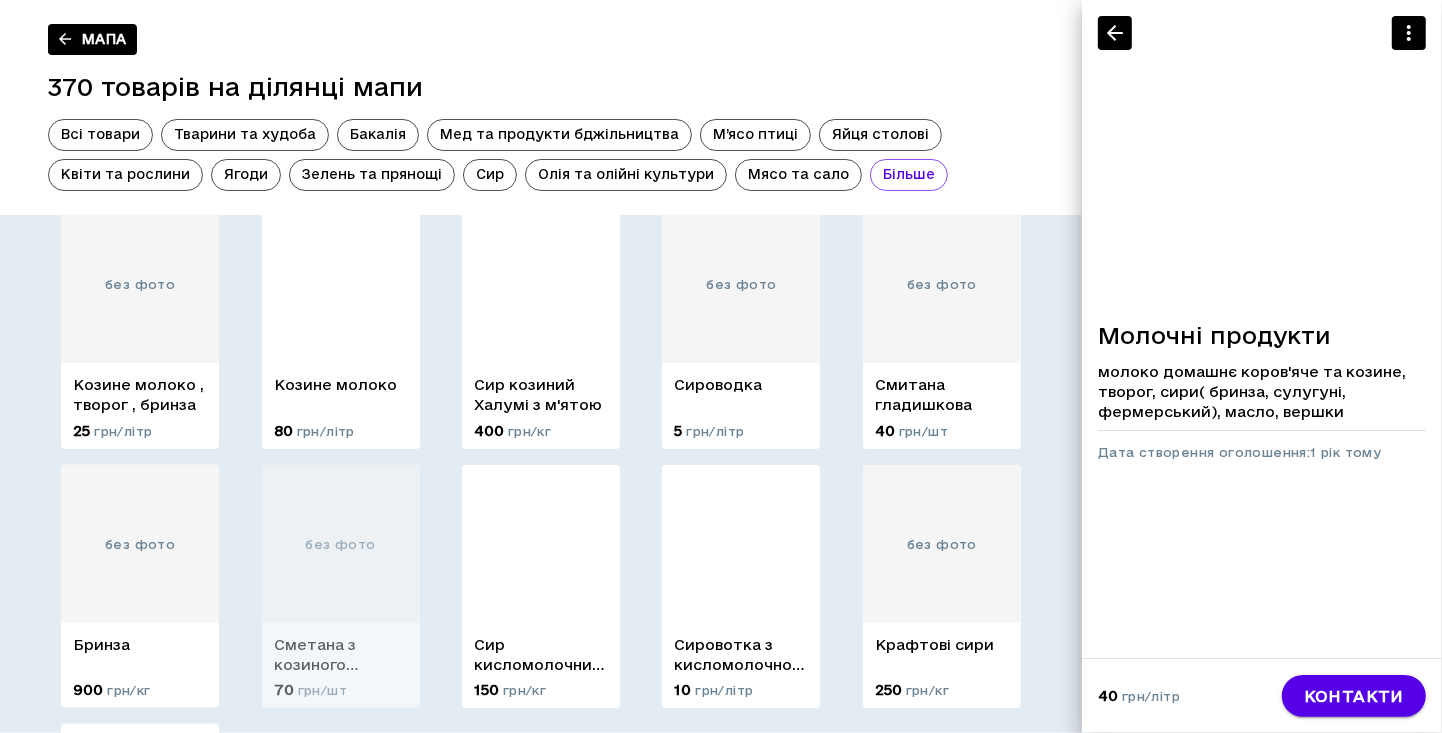 click on "контакти" at bounding box center (1354, 696) 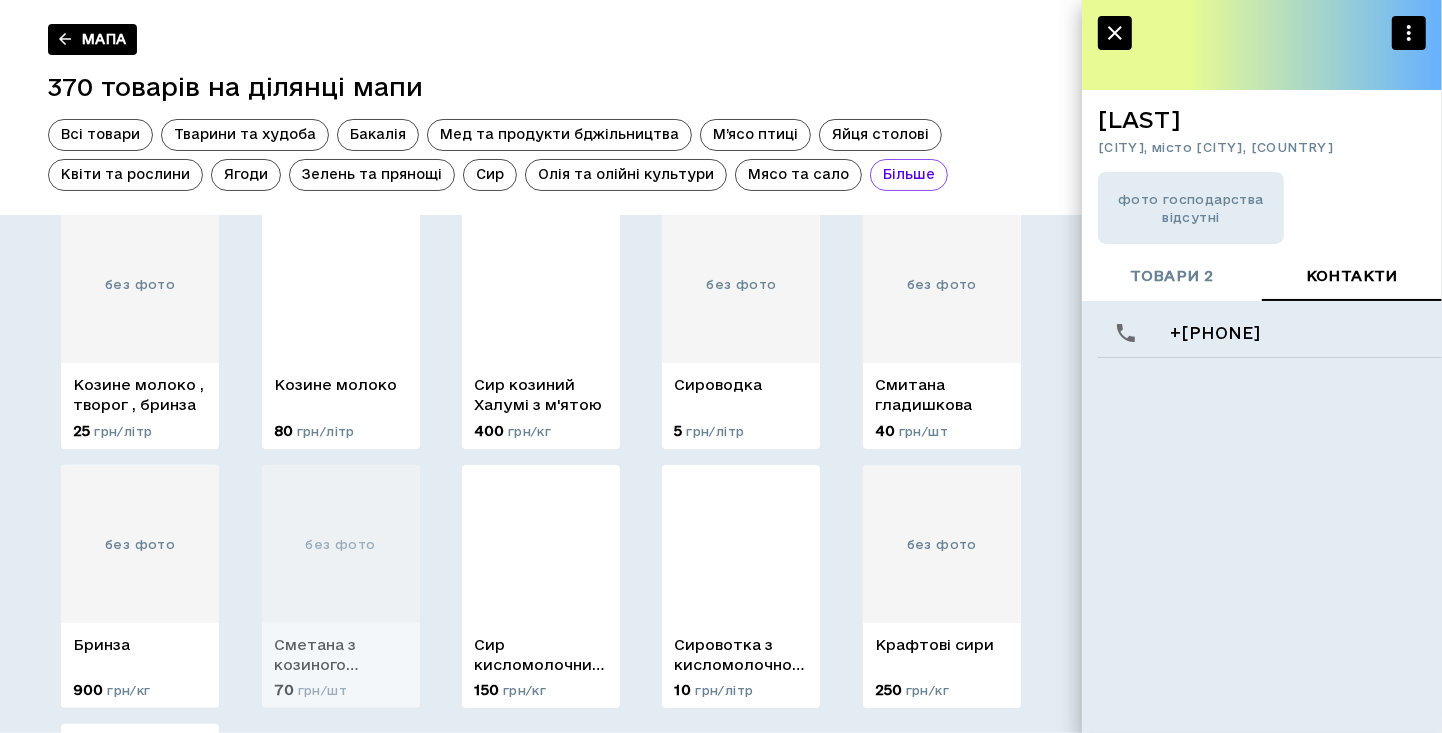 click on "2" at bounding box center [1208, 275] 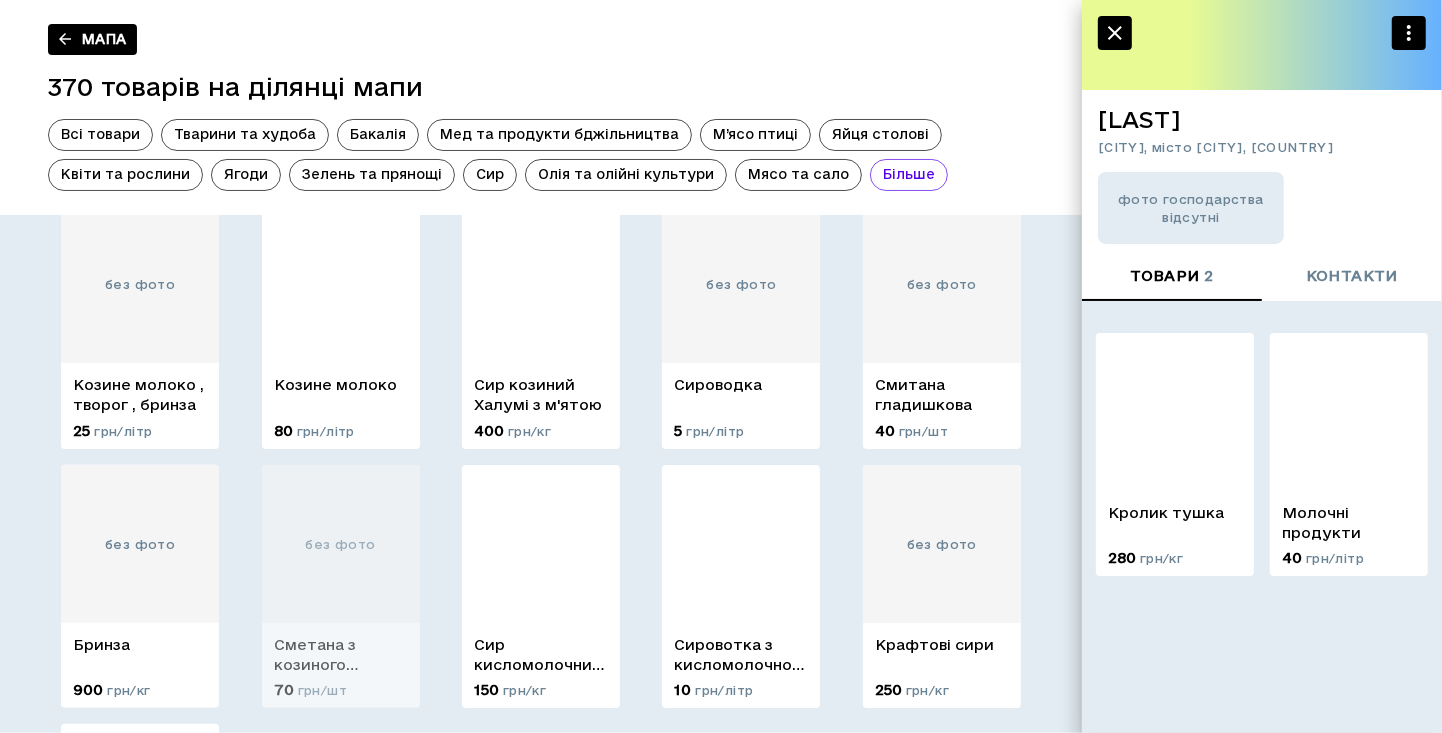 click 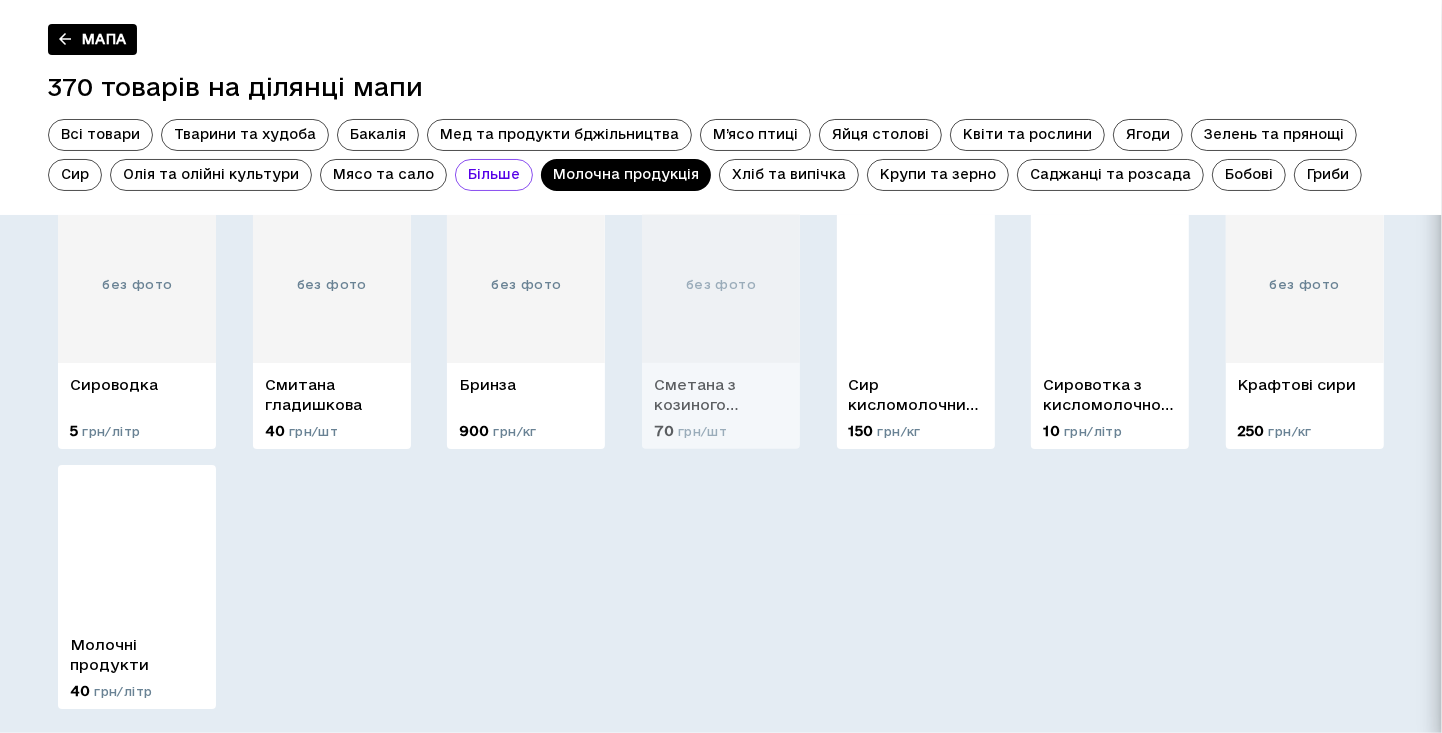 scroll, scrollTop: 812, scrollLeft: 0, axis: vertical 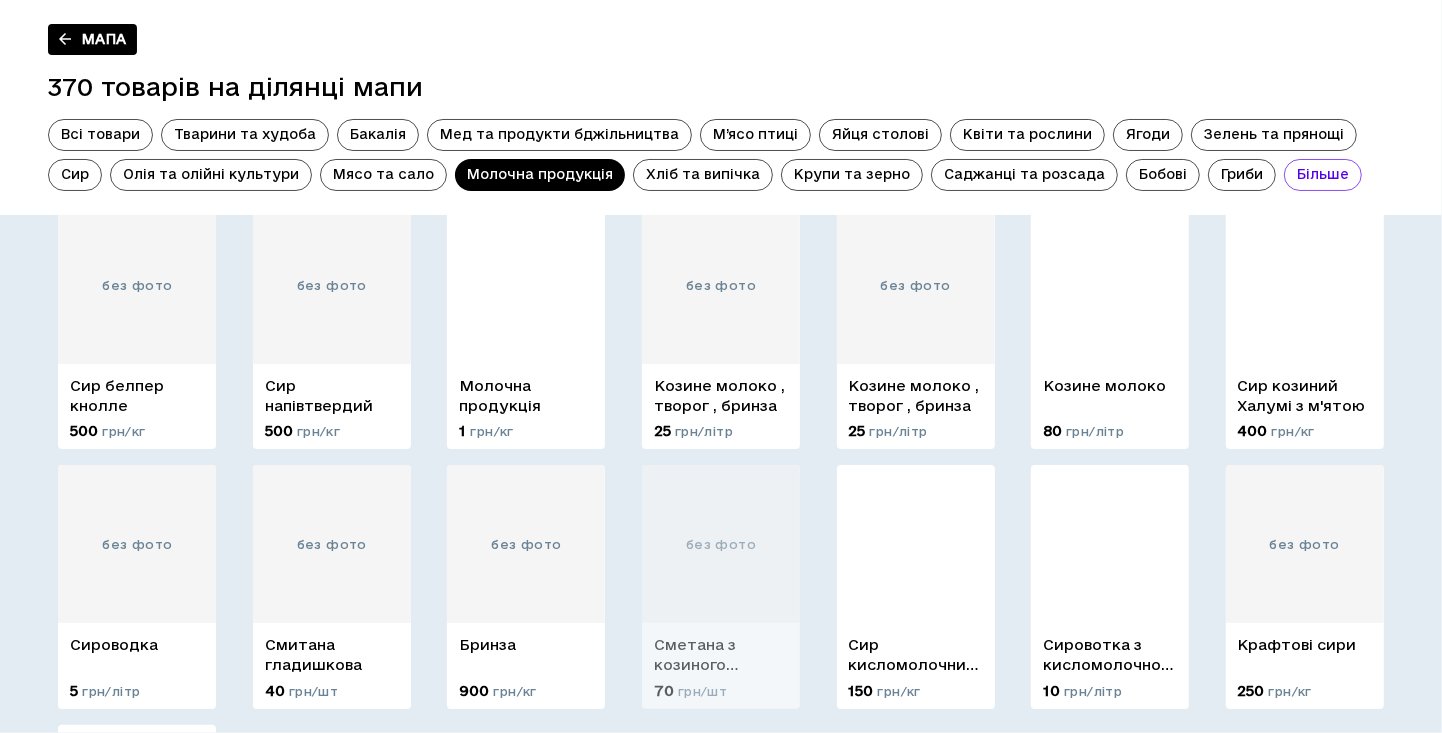 click at bounding box center [916, 544] 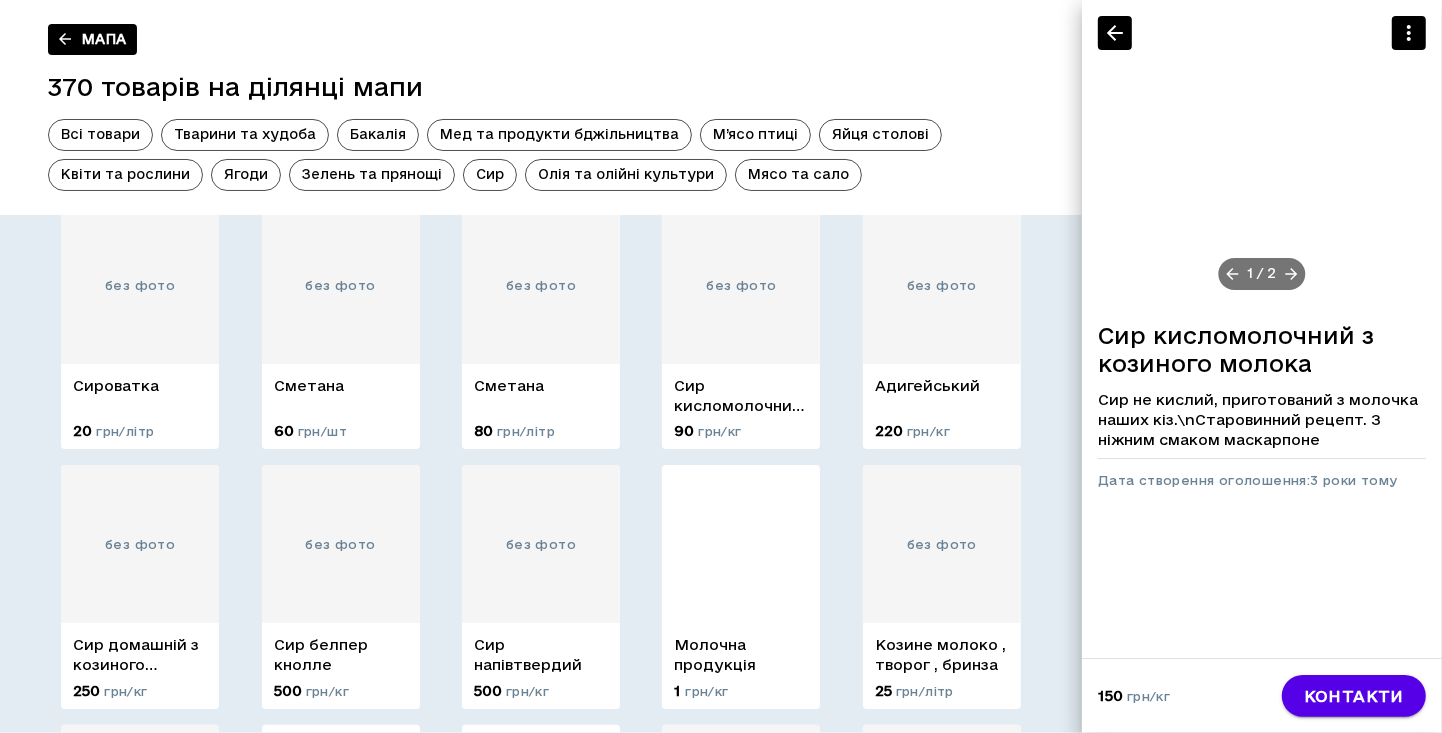 scroll, scrollTop: 1072, scrollLeft: 0, axis: vertical 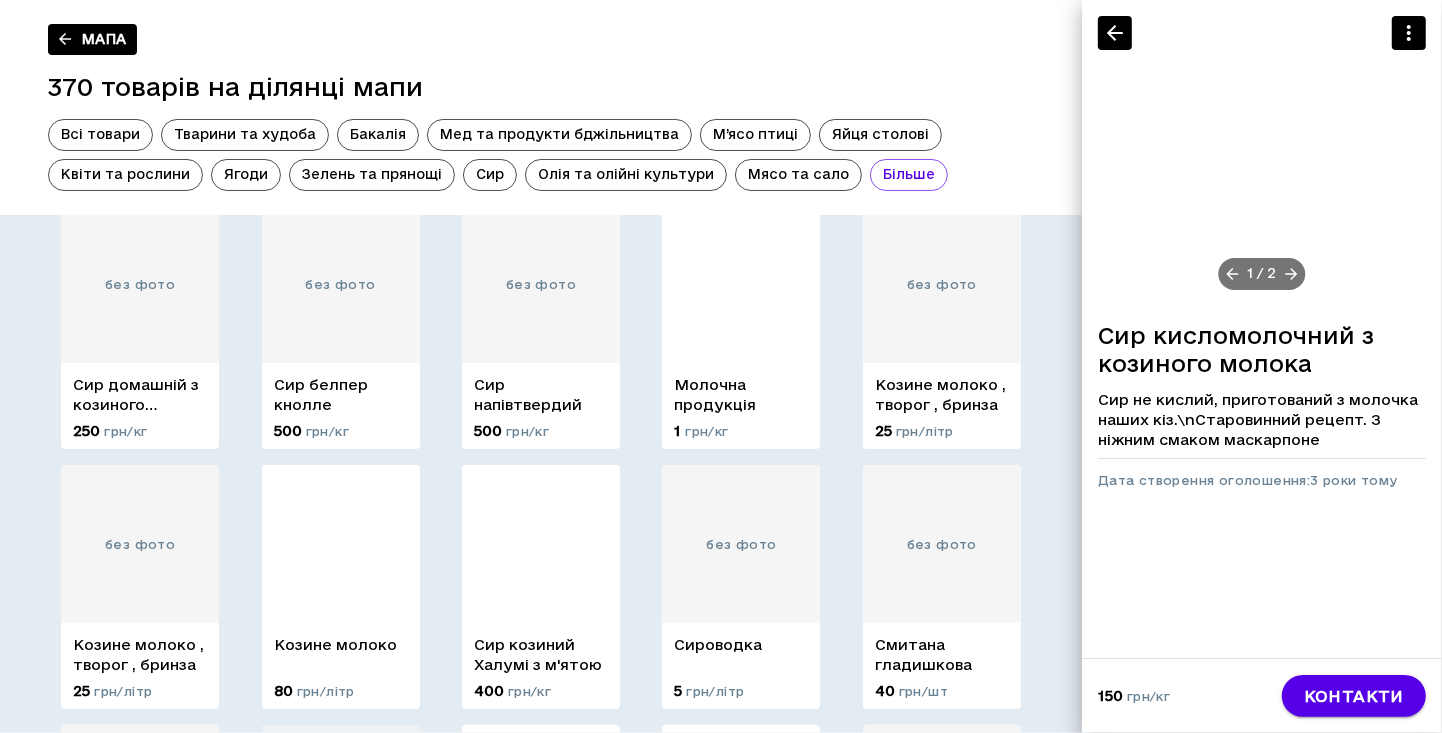 click at bounding box center (1262, 153) 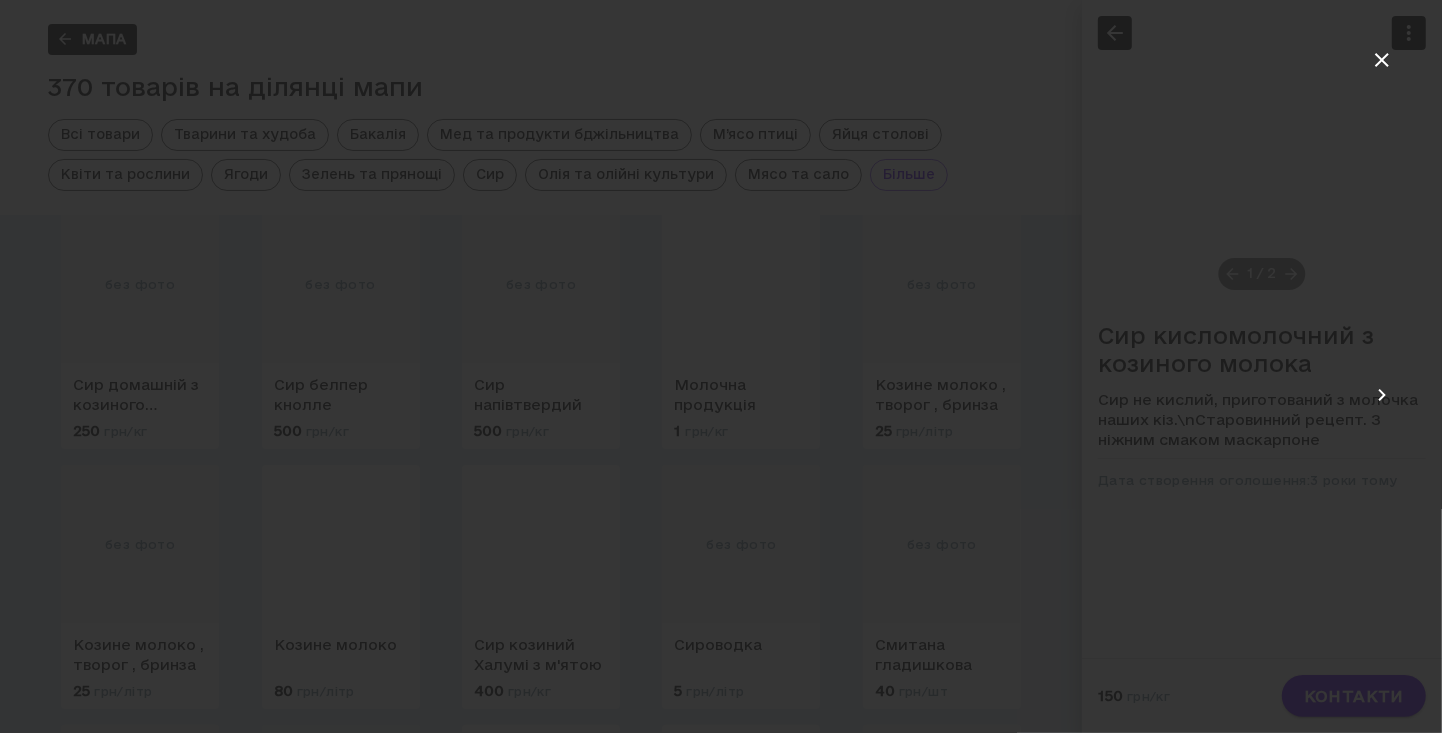 click at bounding box center [1382, 394] 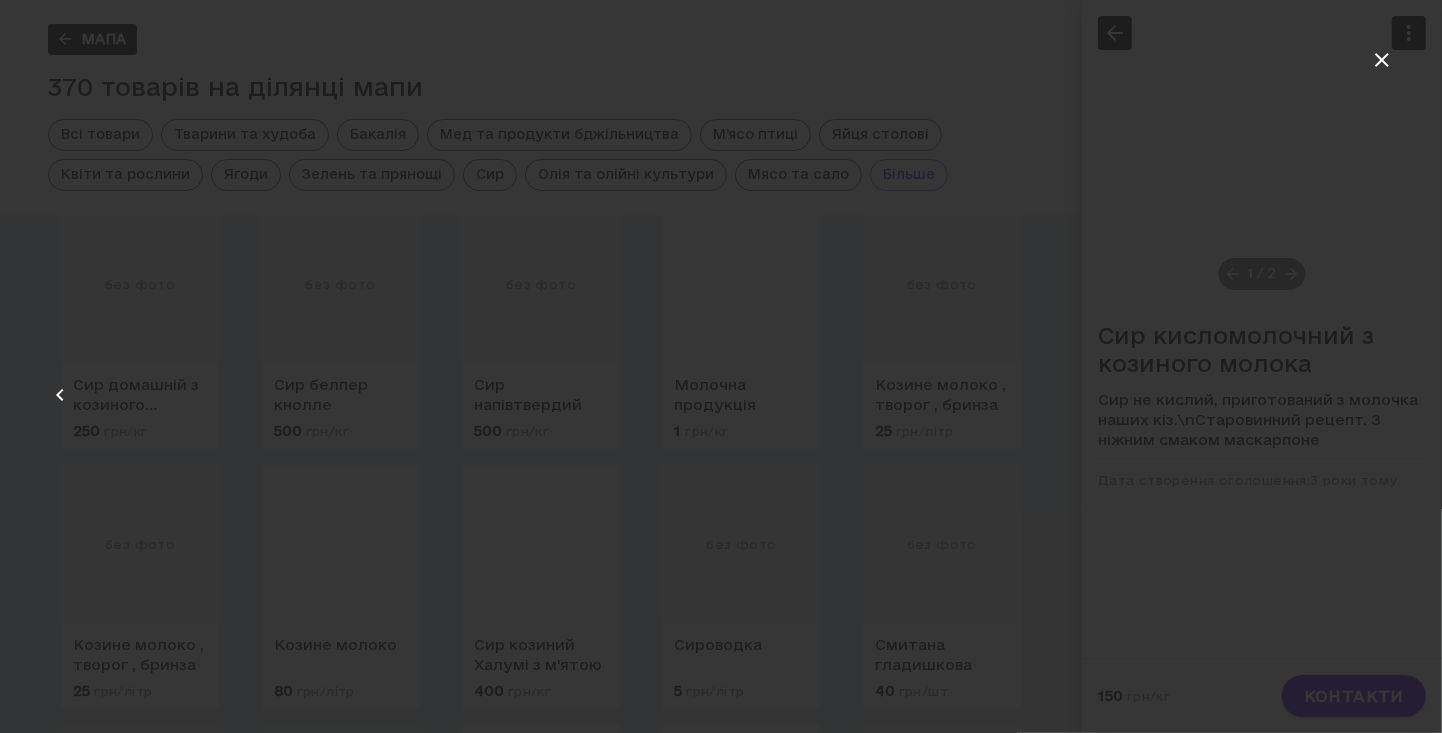 click at bounding box center (721, 394) 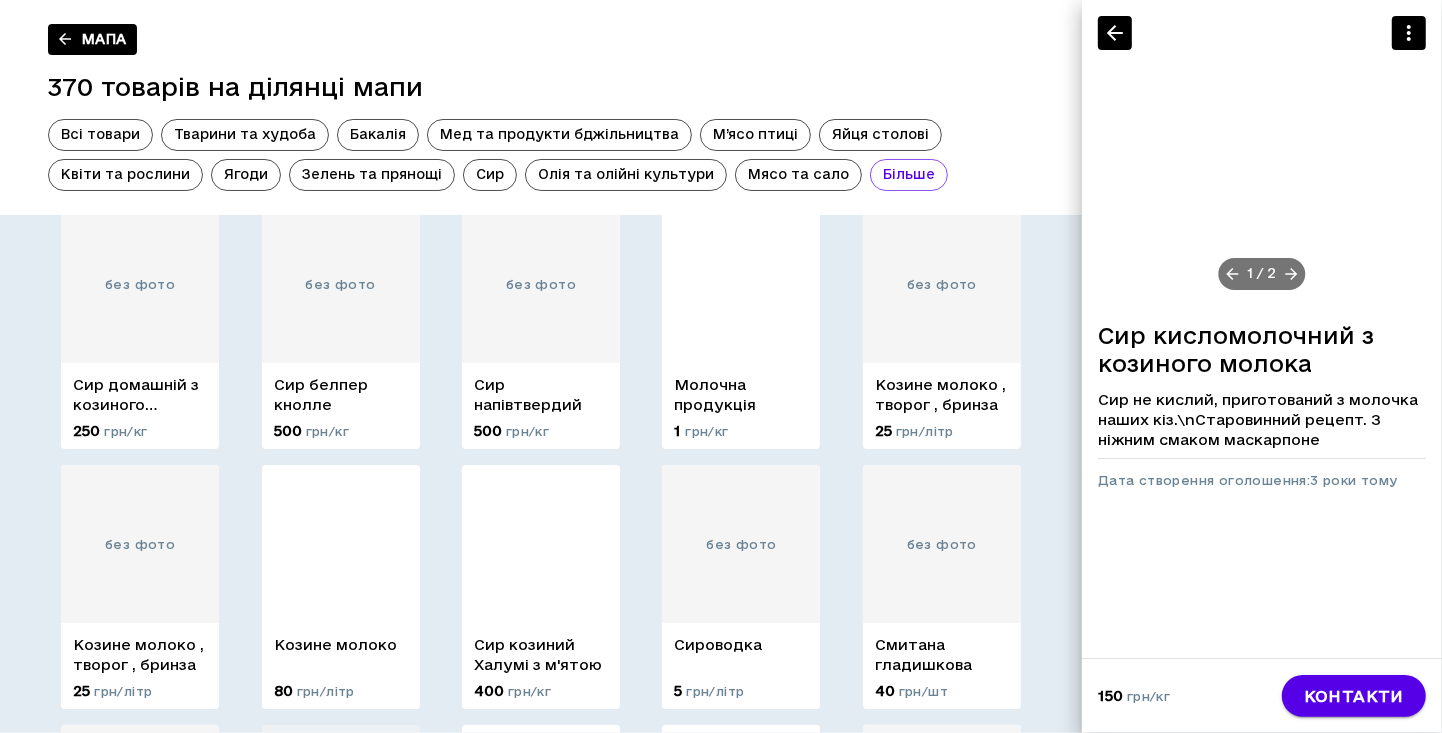 click at bounding box center (1262, 153) 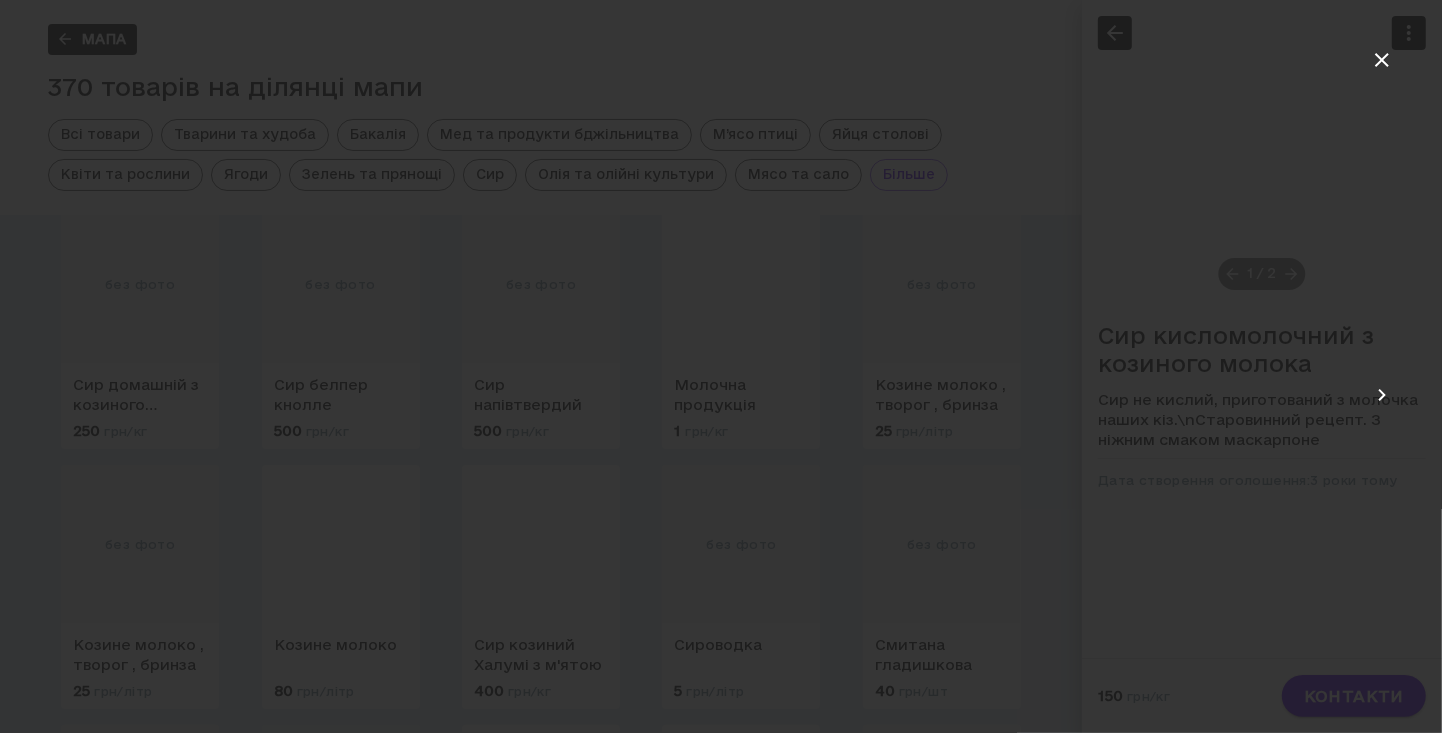 click 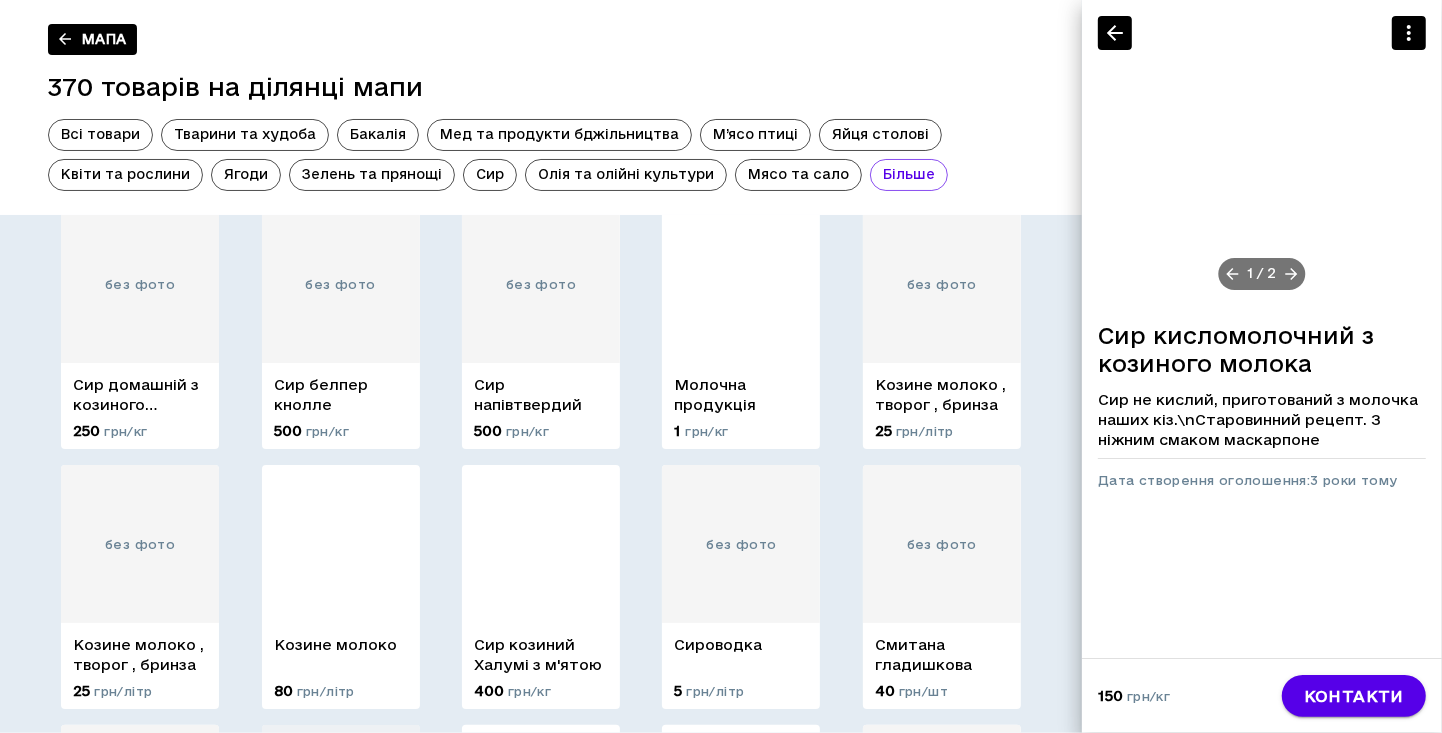 click 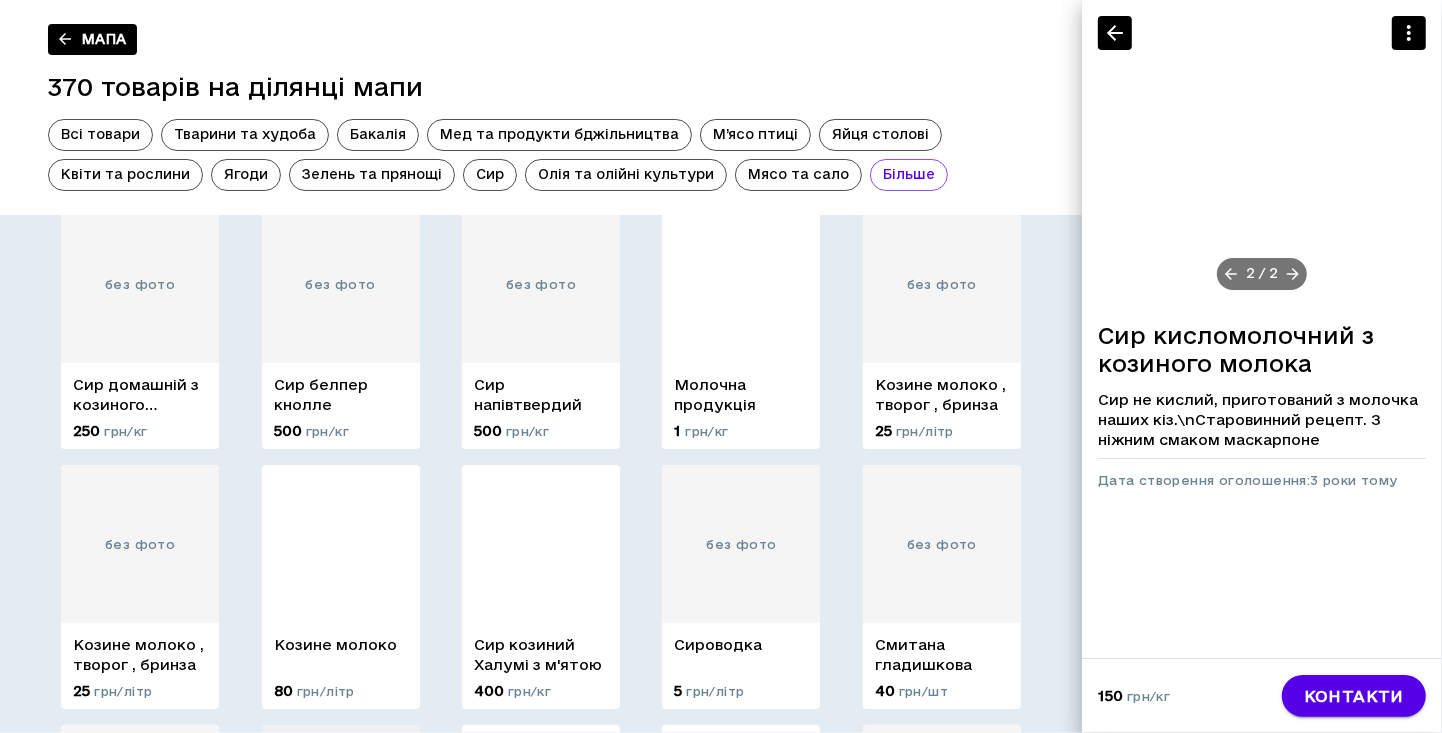 click on "контакти" at bounding box center (1354, 696) 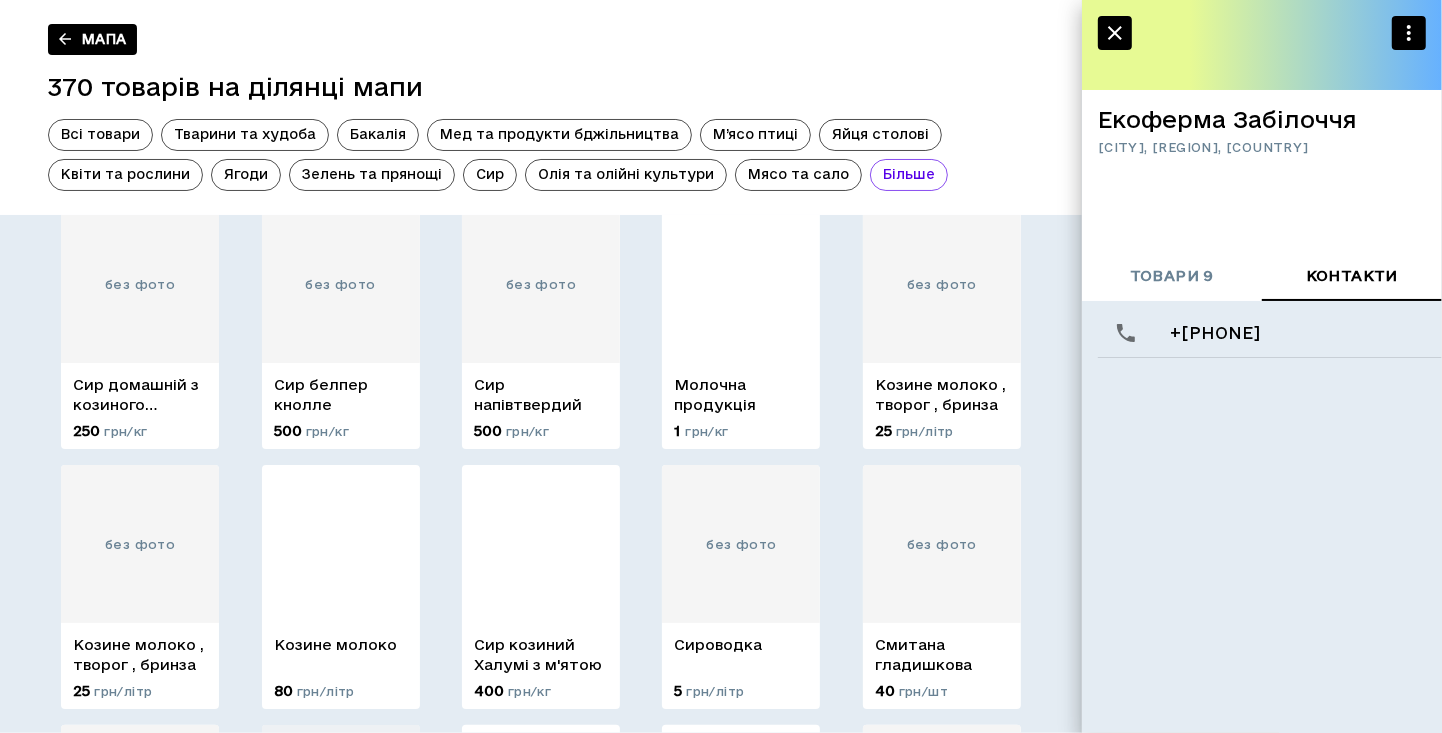 click 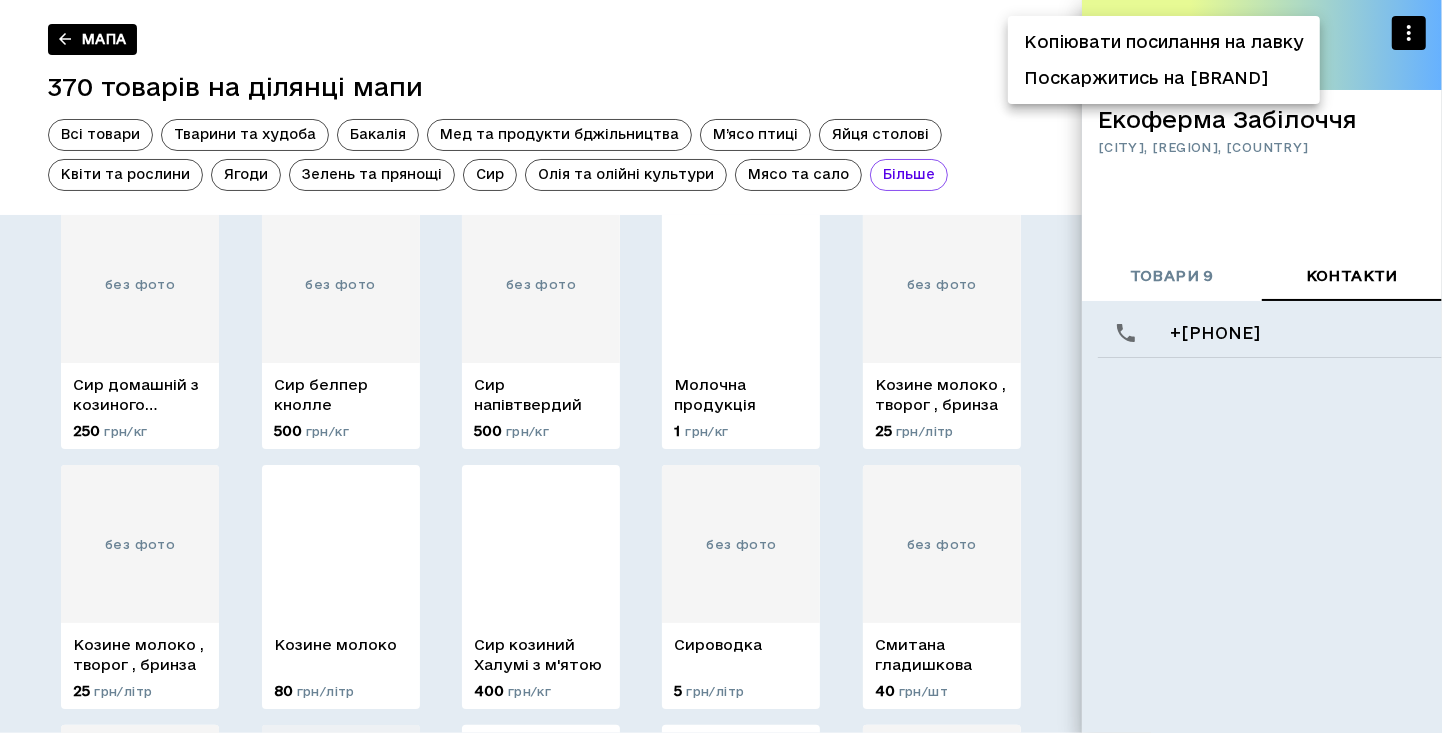 click at bounding box center [721, 366] 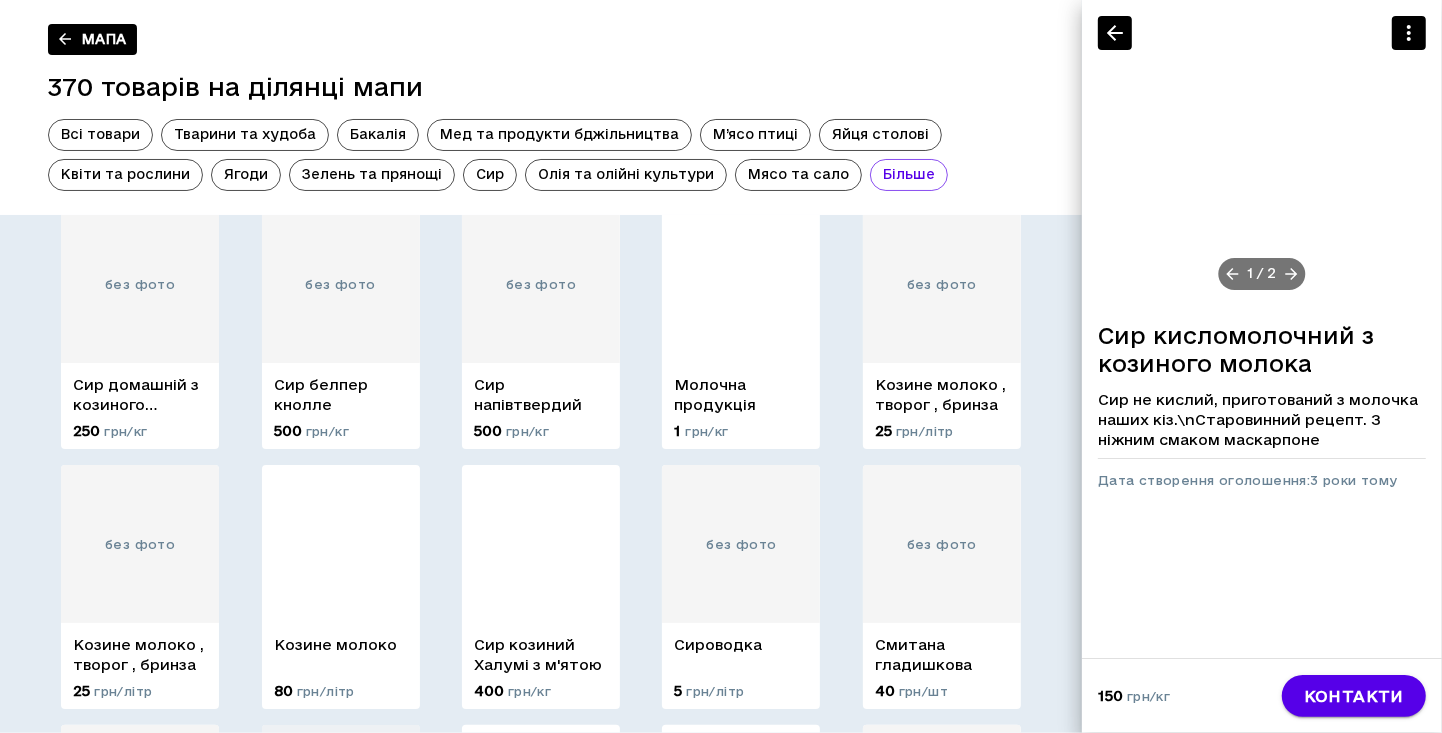click at bounding box center [1115, 33] 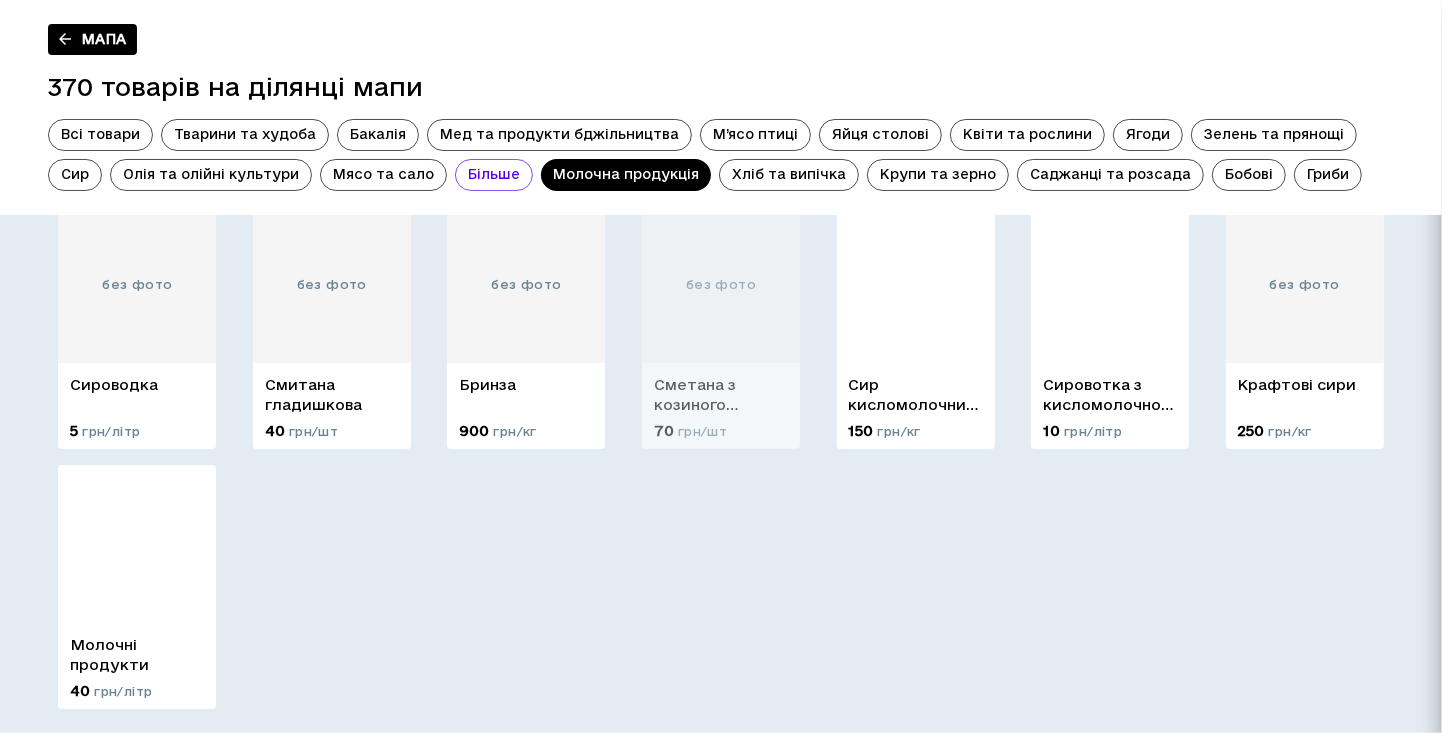 scroll, scrollTop: 552, scrollLeft: 0, axis: vertical 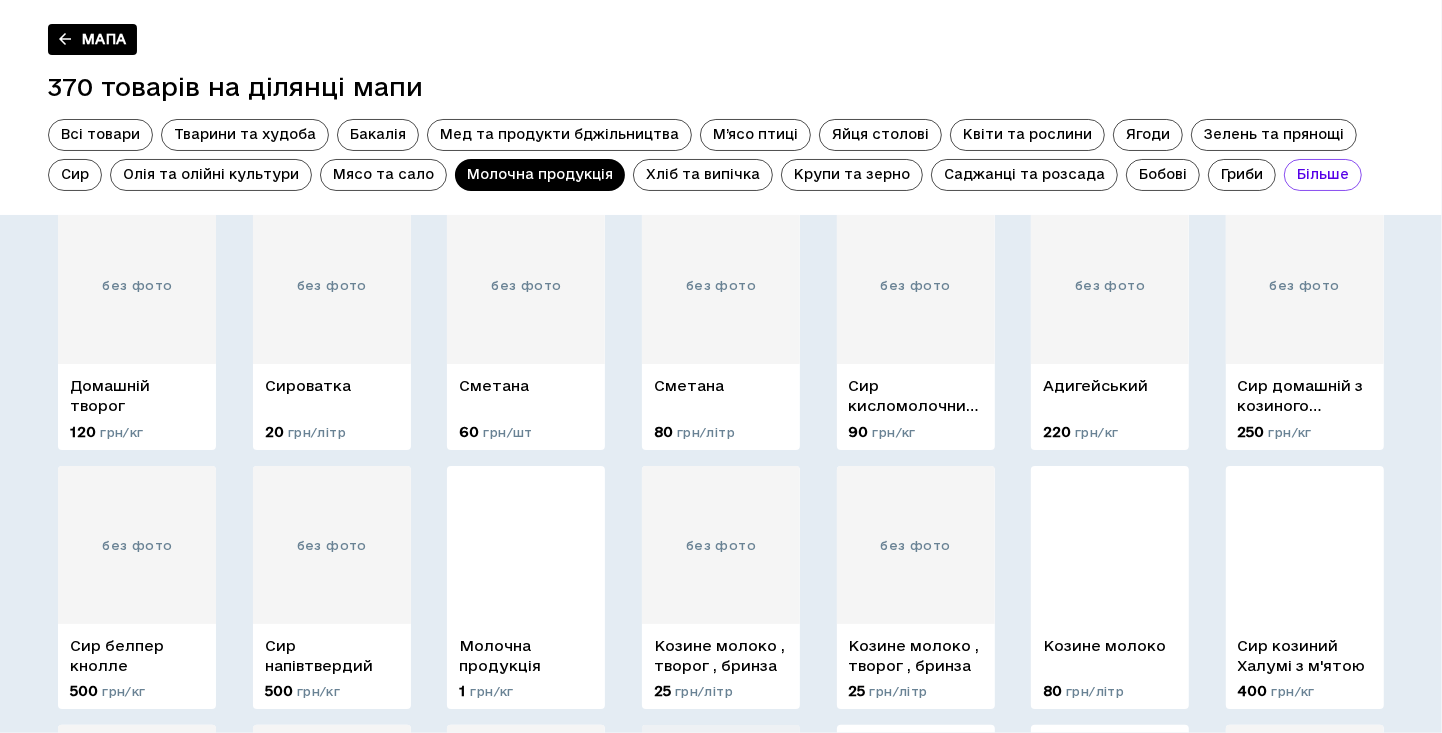 click on "Мапа" at bounding box center [92, 39] 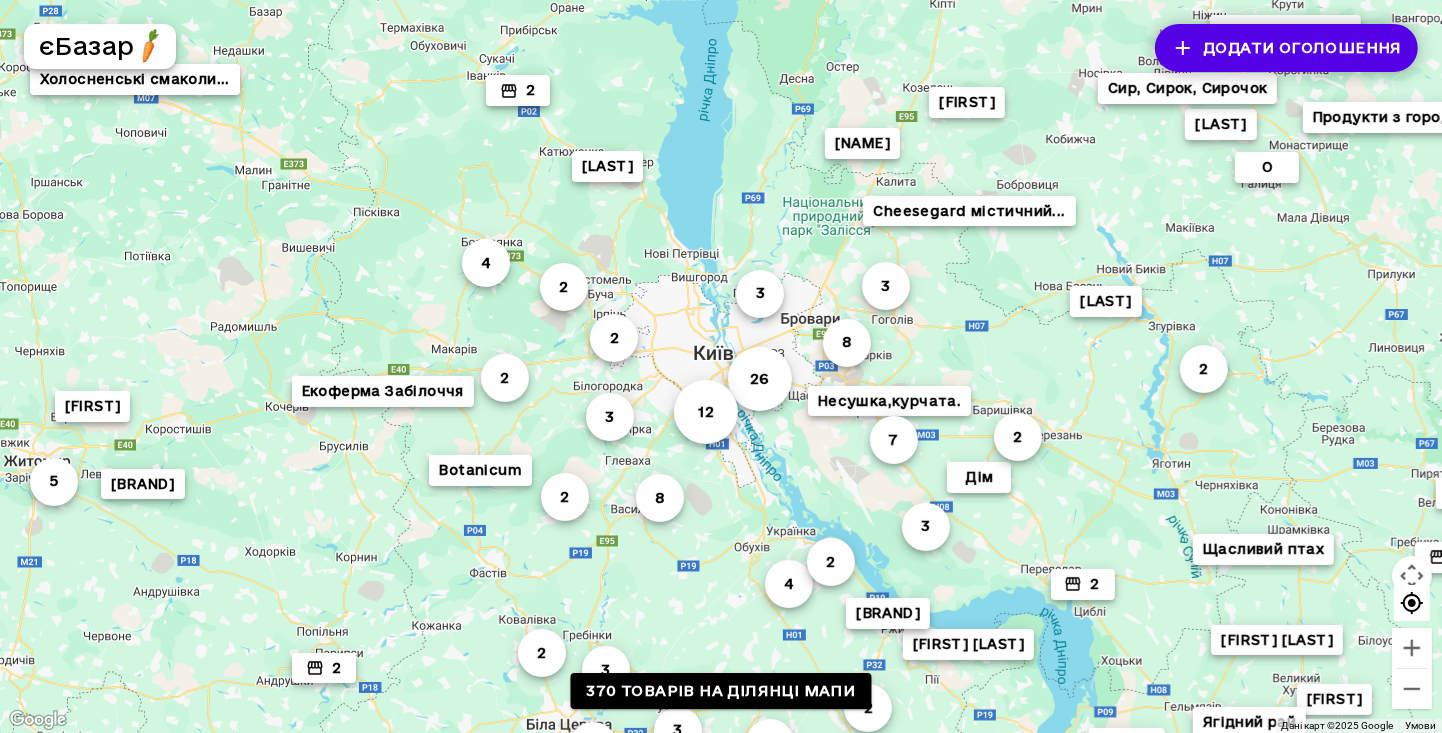click on "єБазар" at bounding box center [86, 46] 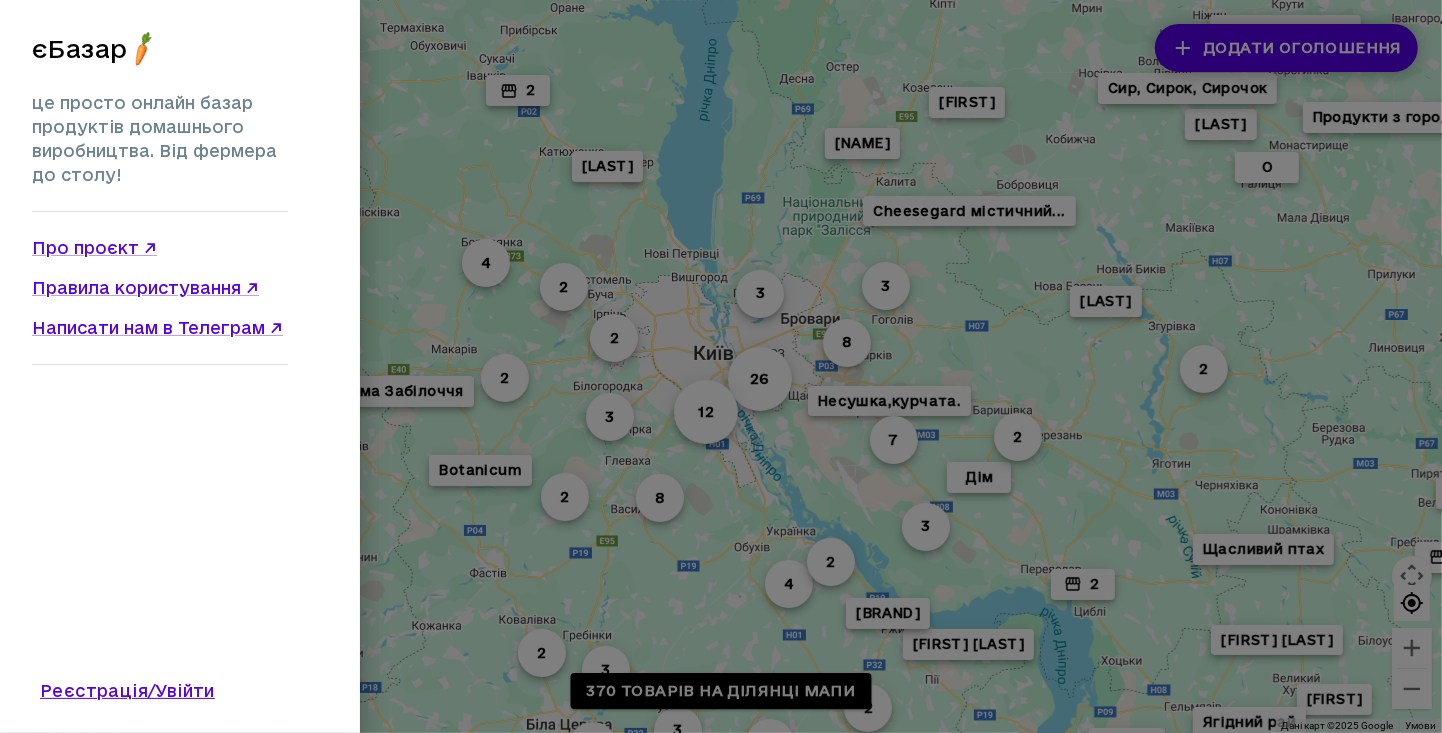 click on "Про проєкт ↗" at bounding box center (160, 248) 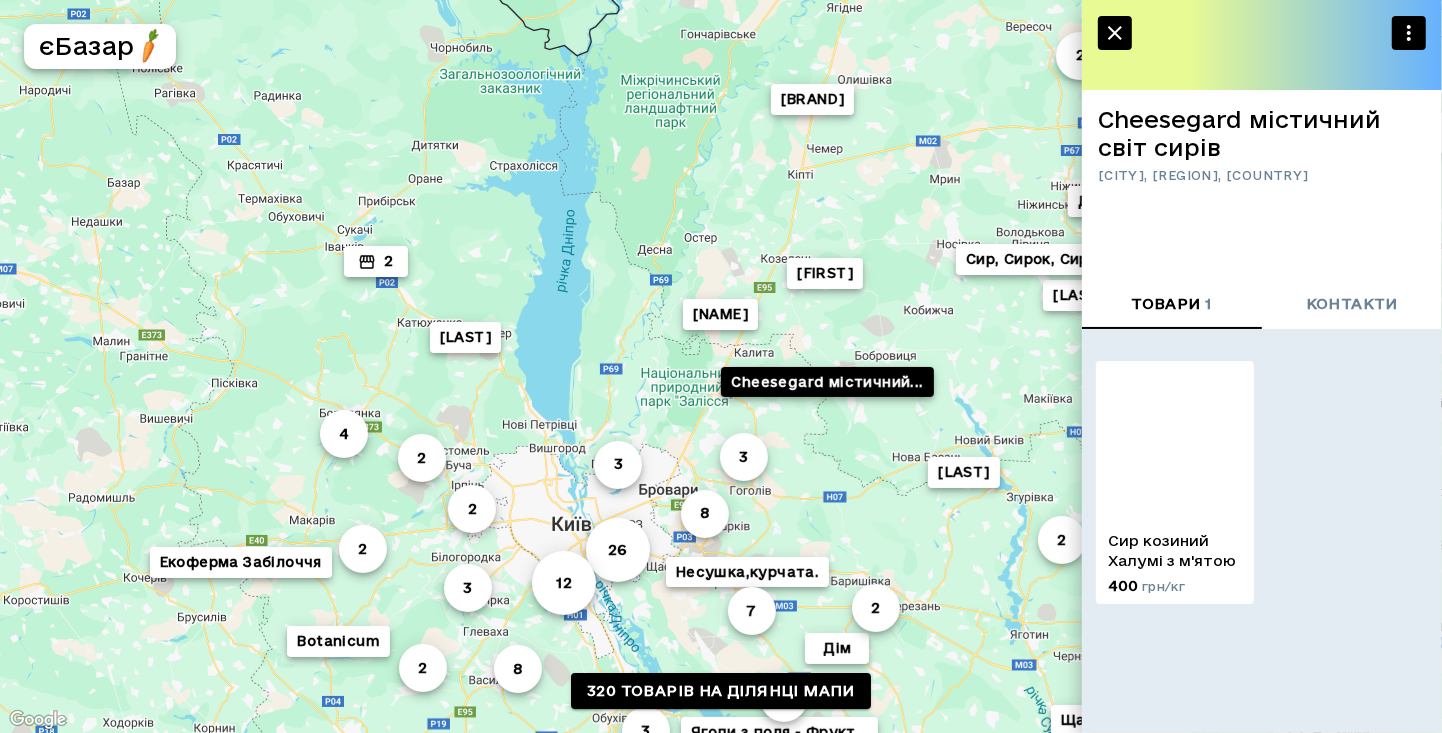 click on "Сир козиний Халумі з м'ятою" at bounding box center (1175, 551) 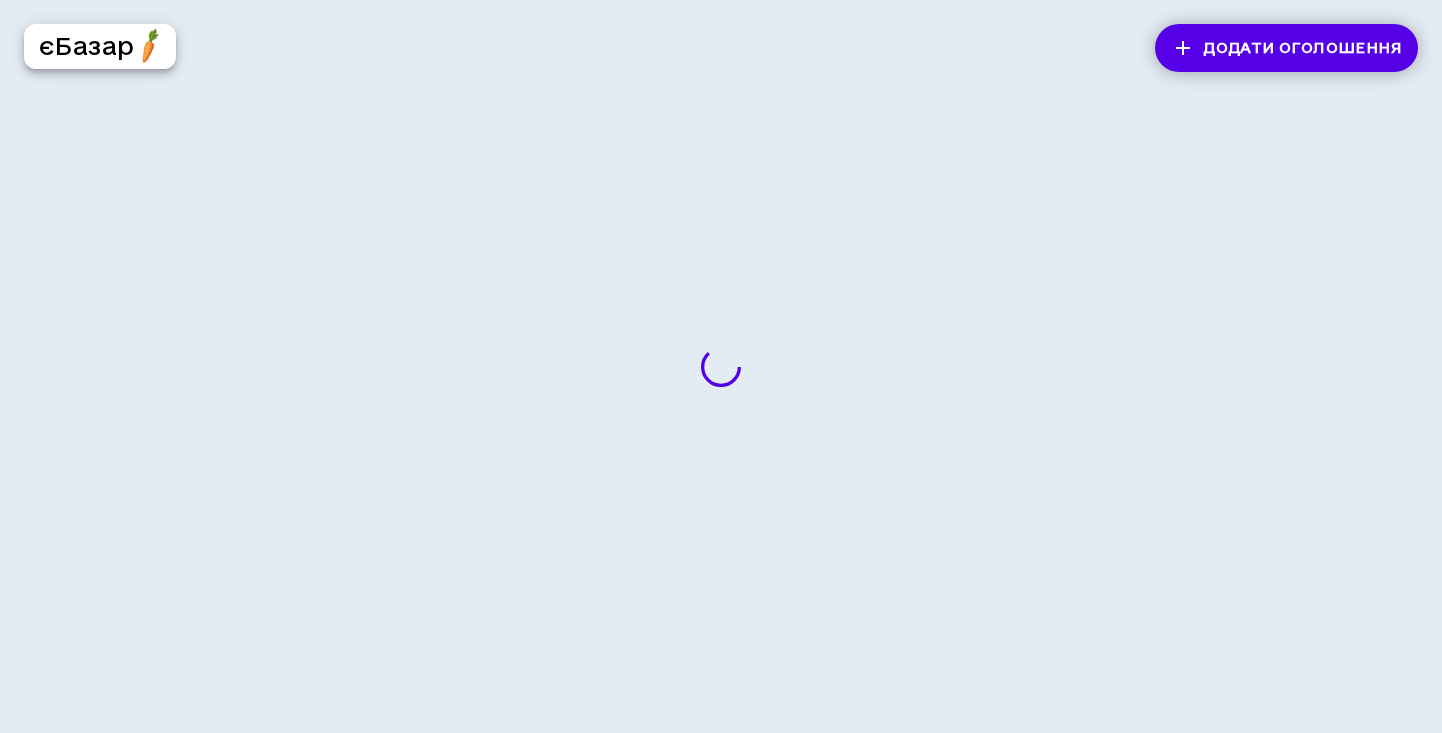 scroll, scrollTop: 0, scrollLeft: 0, axis: both 